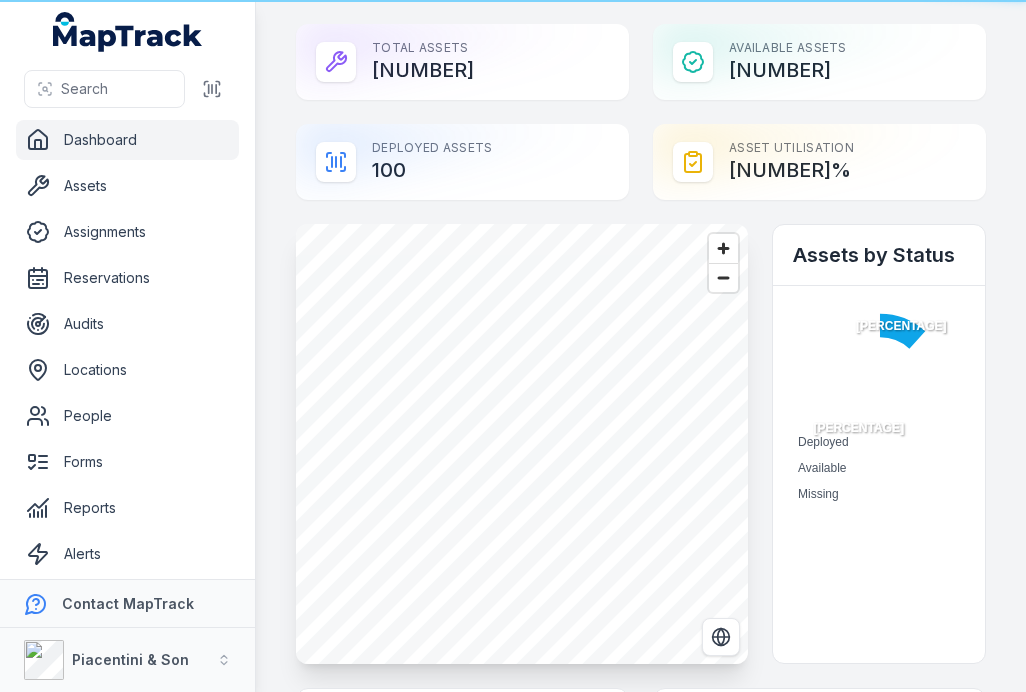scroll, scrollTop: 0, scrollLeft: 0, axis: both 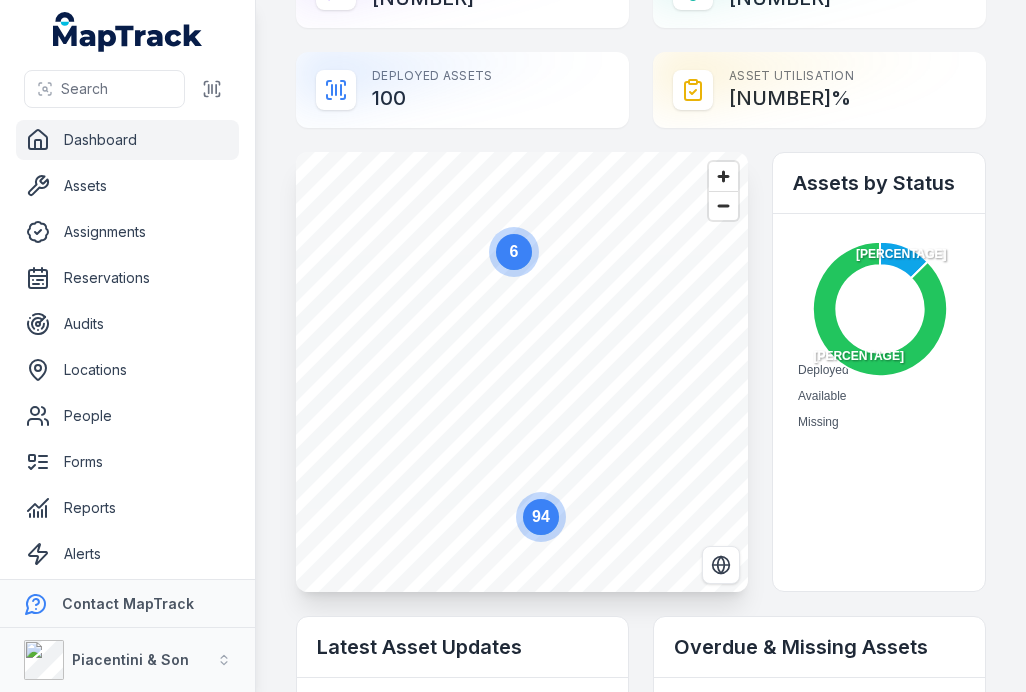 click 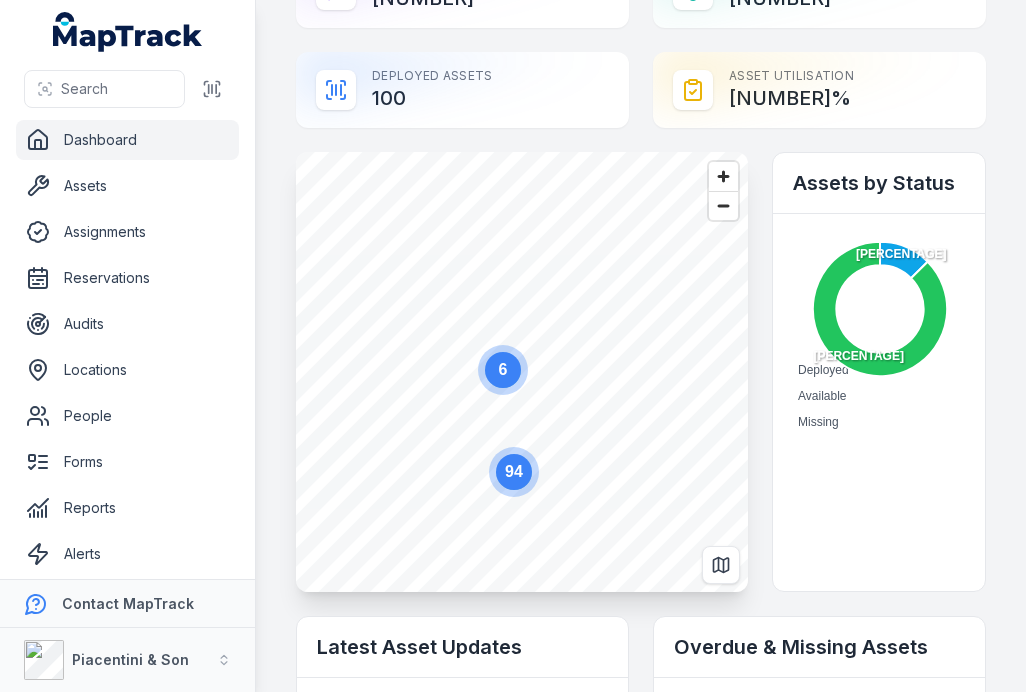 click 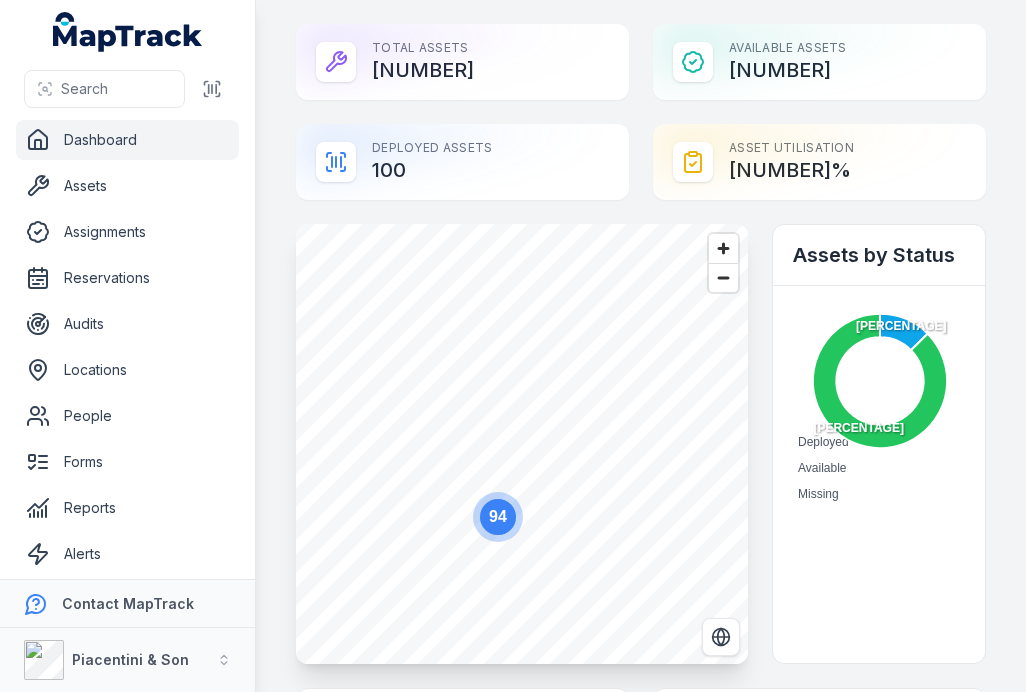 scroll, scrollTop: 0, scrollLeft: 0, axis: both 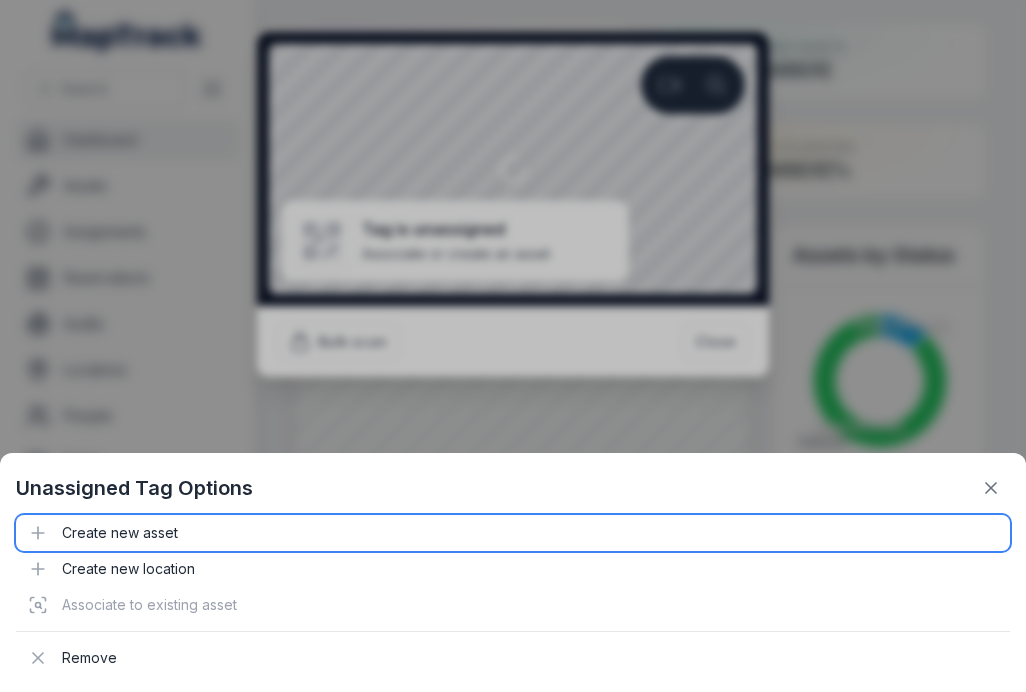 click on "Create new asset" at bounding box center [513, 533] 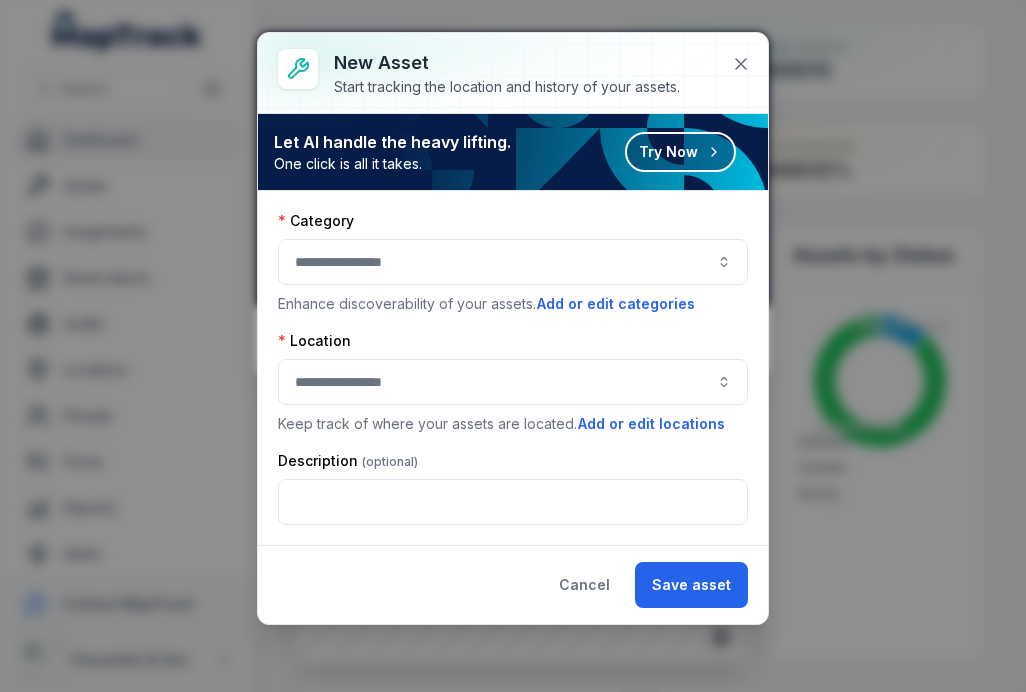 click at bounding box center [513, 262] 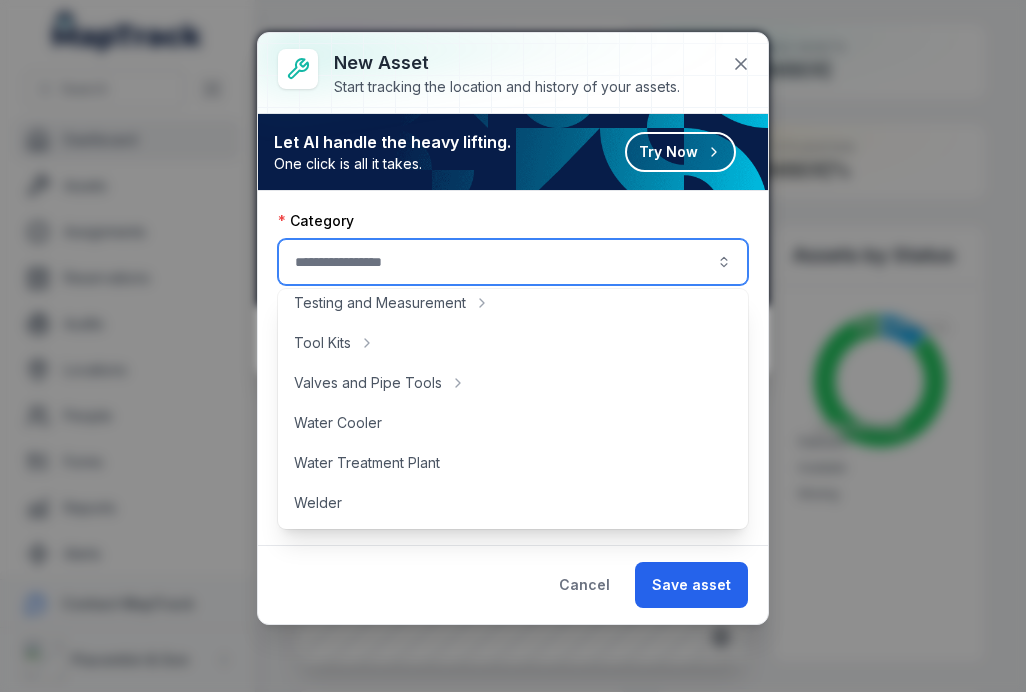 scroll, scrollTop: 892, scrollLeft: 0, axis: vertical 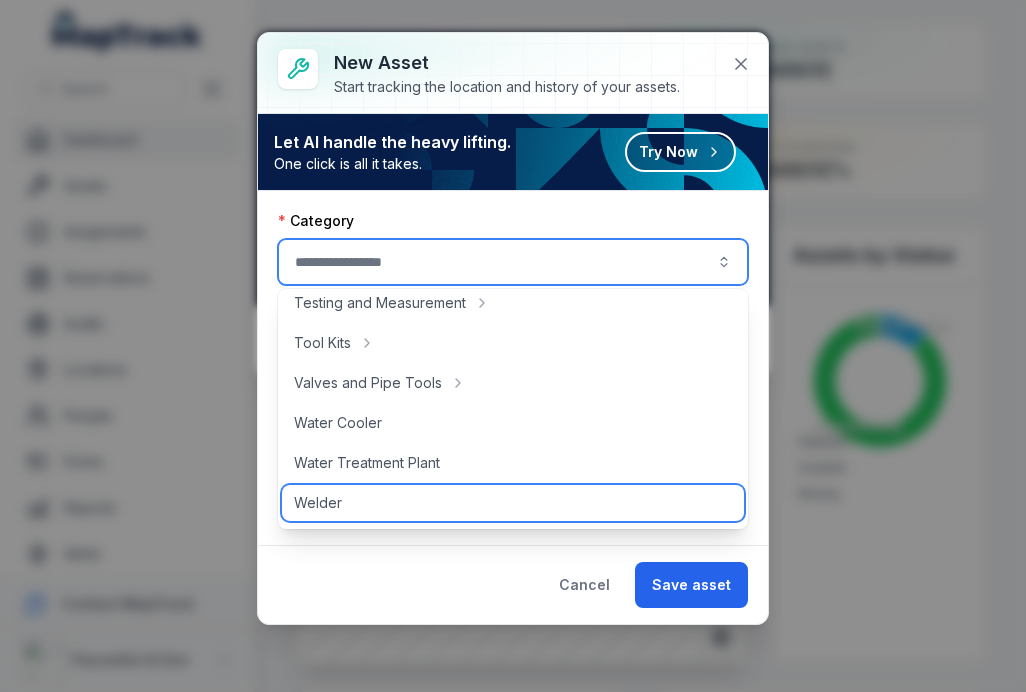 click on "Welder" at bounding box center [318, 503] 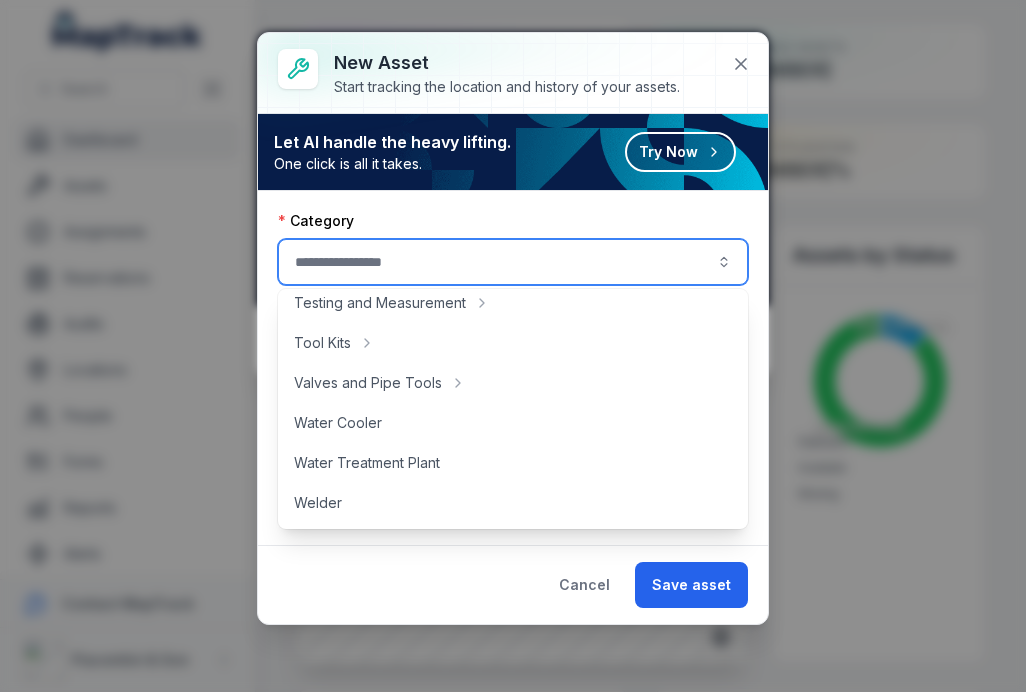 type on "******" 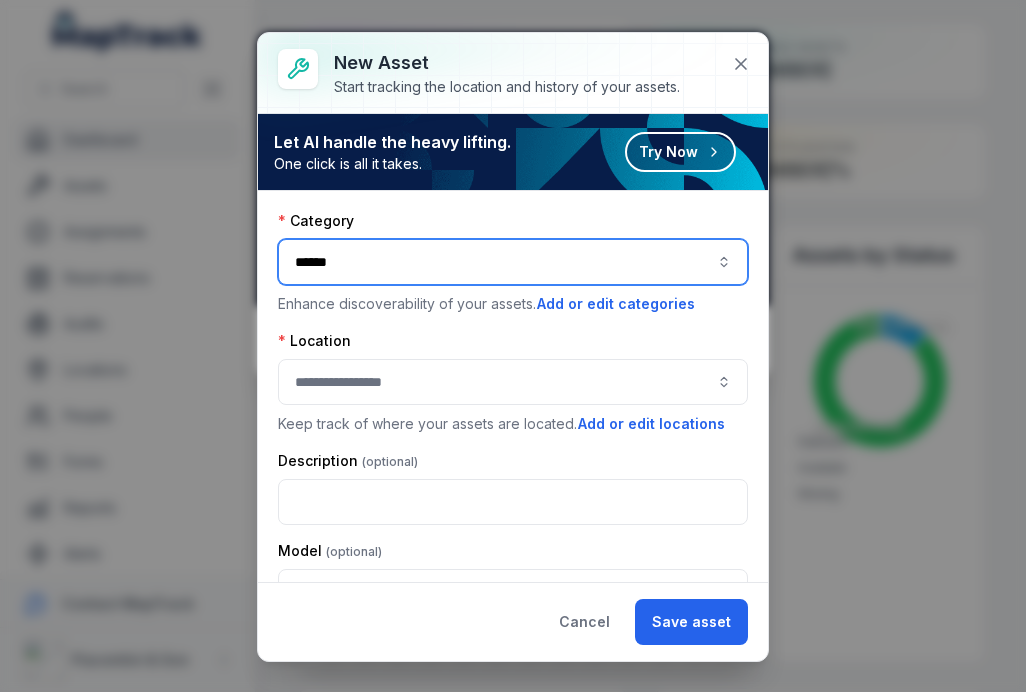 click at bounding box center [513, 382] 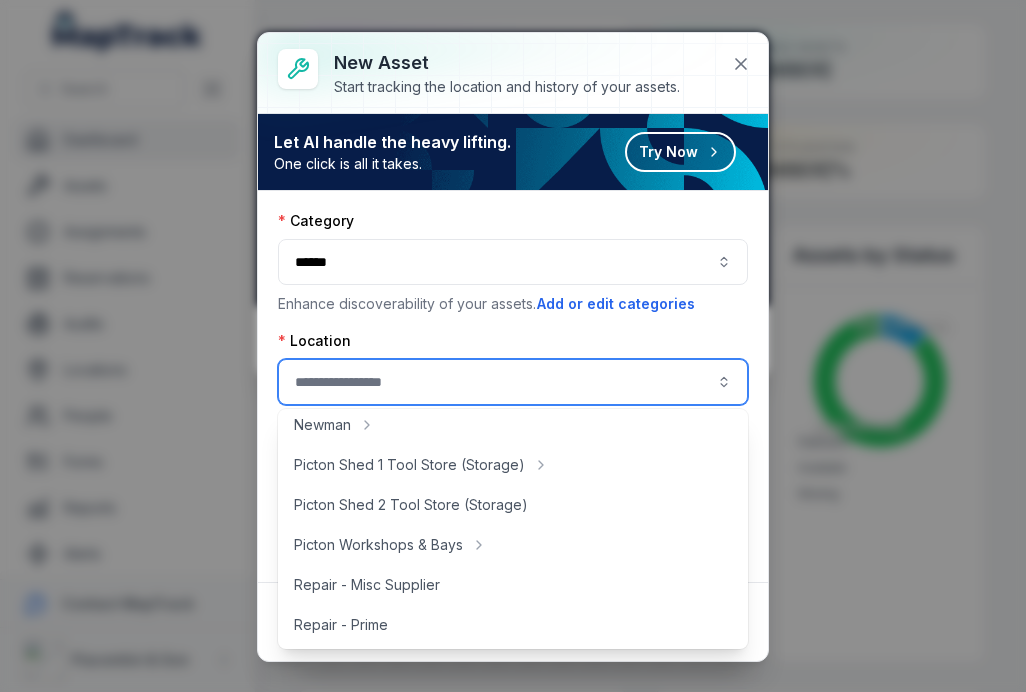 scroll, scrollTop: 371, scrollLeft: 0, axis: vertical 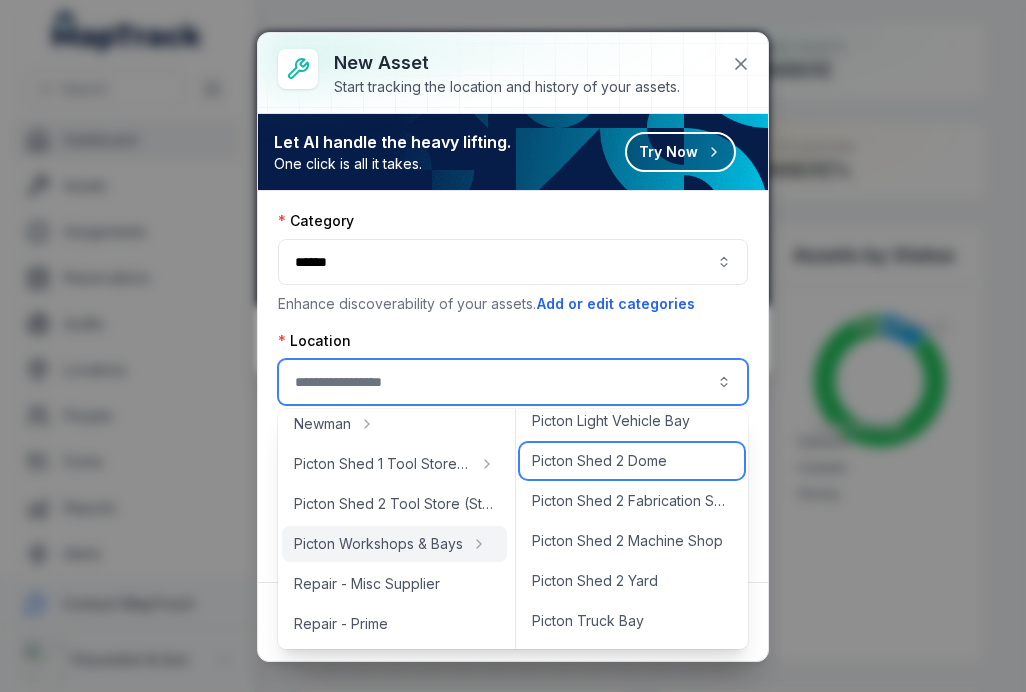 click on "Picton Shed 2 Dome" at bounding box center (599, 461) 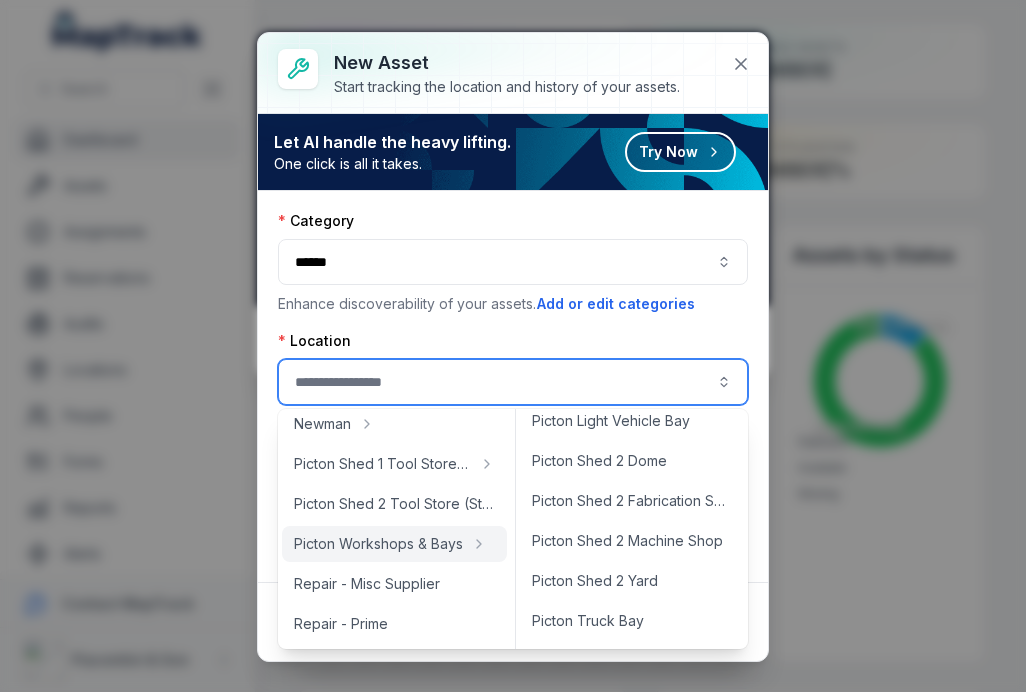type on "**********" 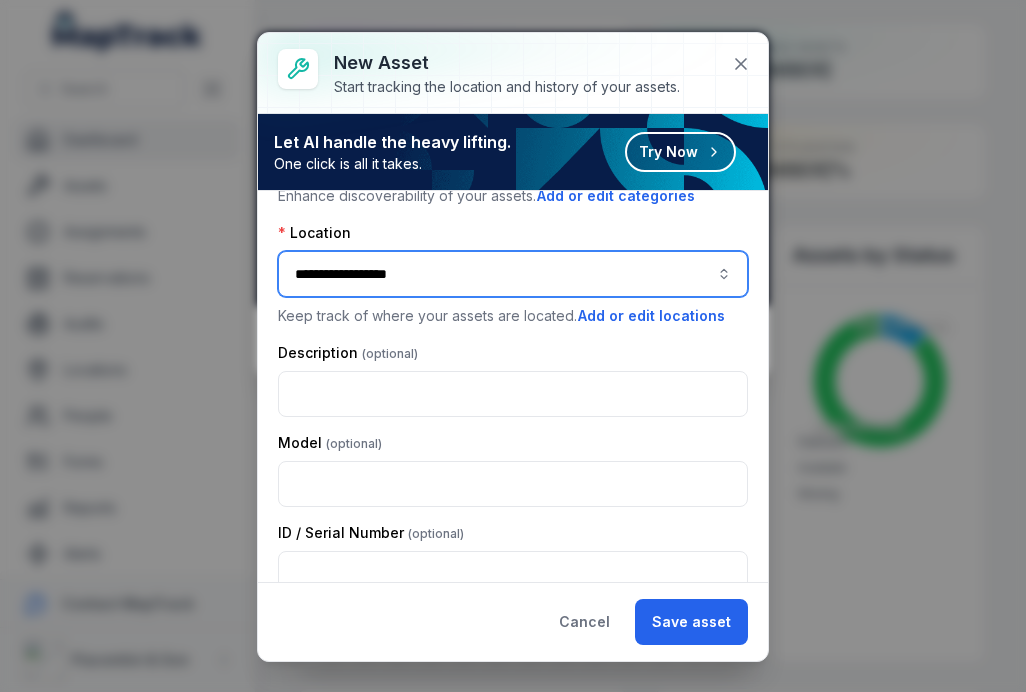 scroll, scrollTop: 107, scrollLeft: 0, axis: vertical 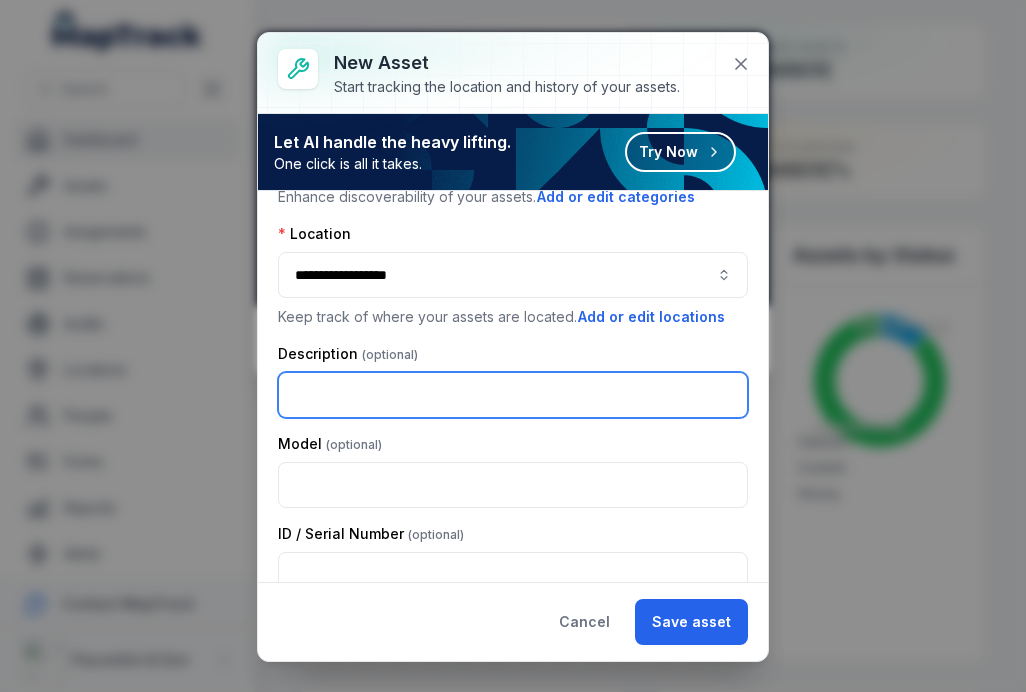 click at bounding box center (513, 395) 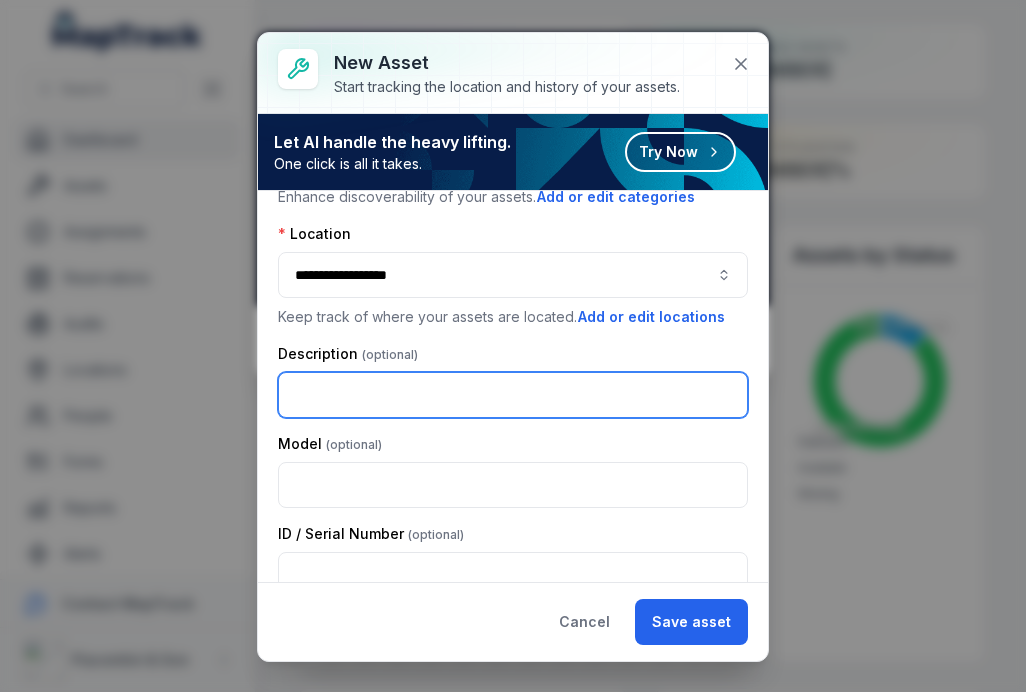 click at bounding box center [513, 395] 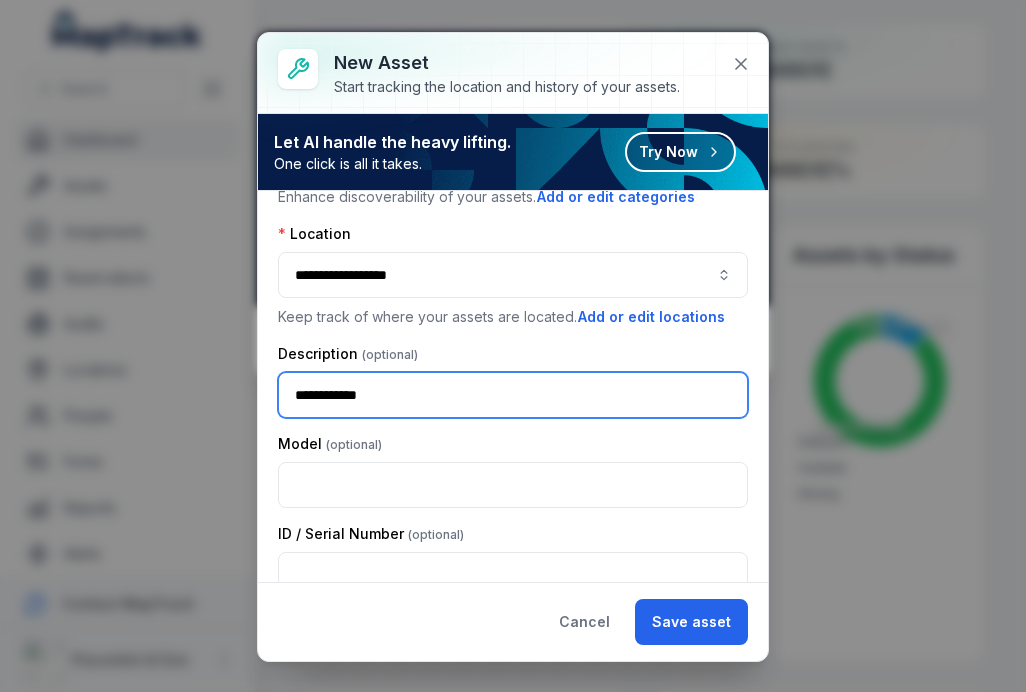 type on "**********" 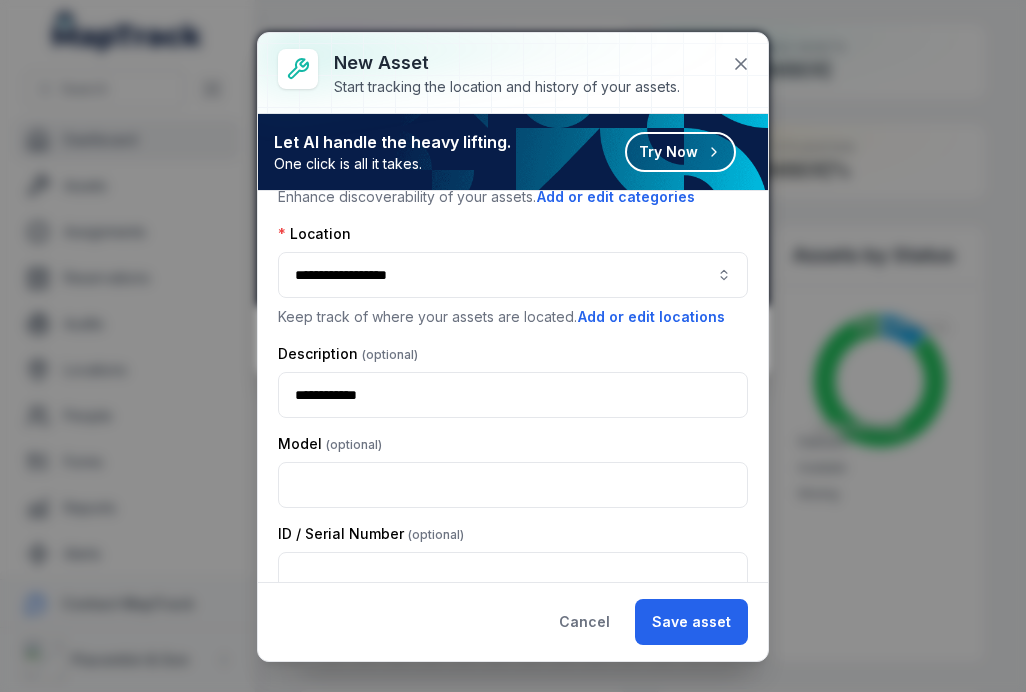 click on "**********" at bounding box center (513, 626) 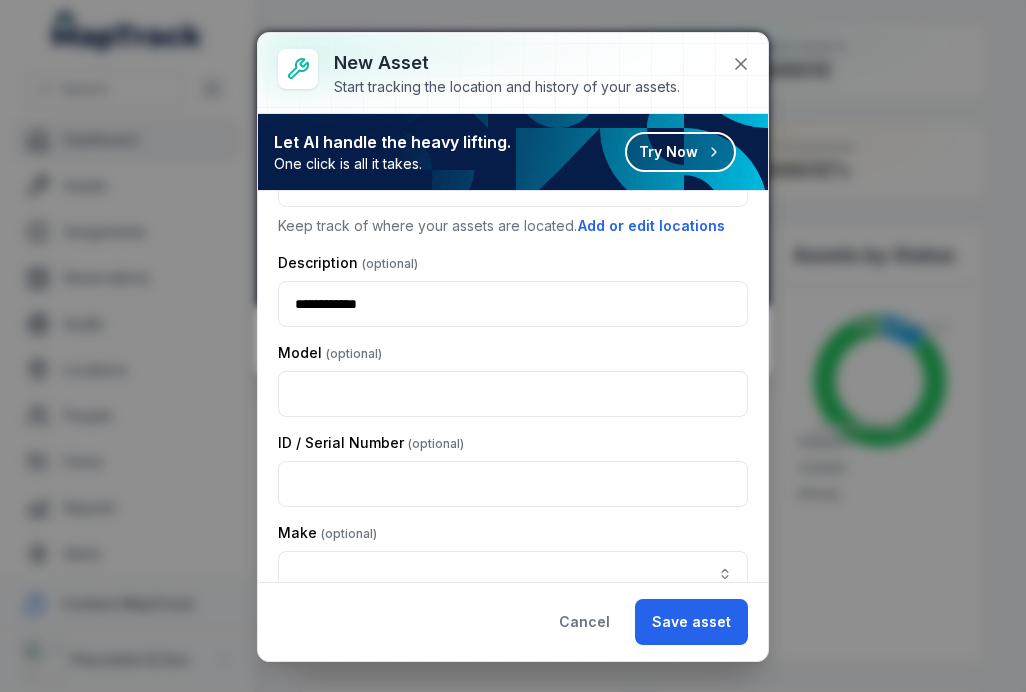 scroll, scrollTop: 204, scrollLeft: 0, axis: vertical 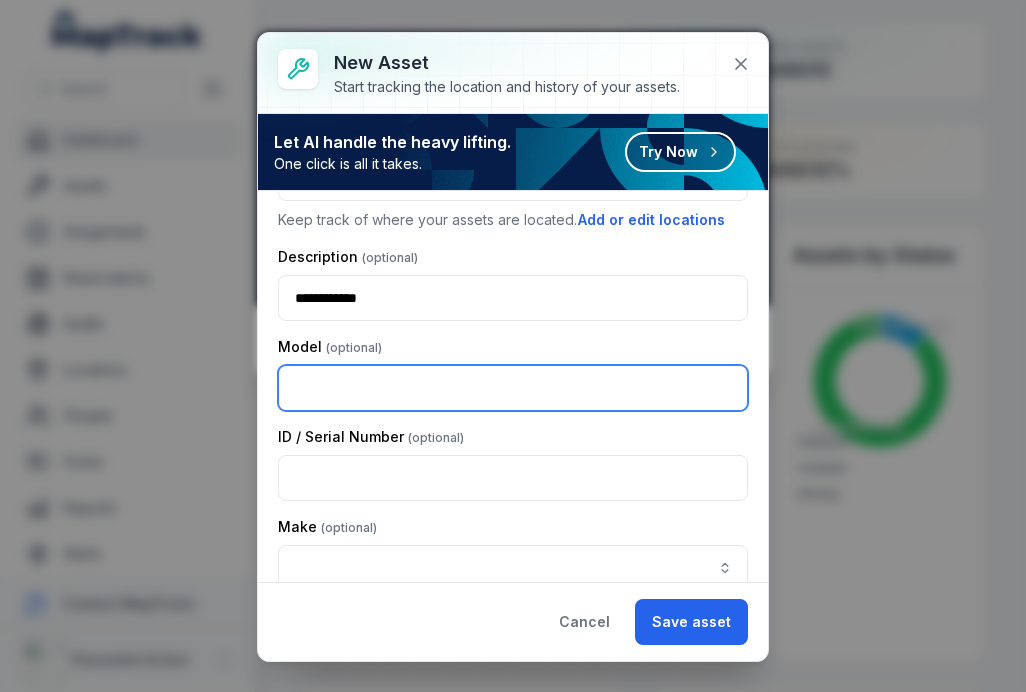 click at bounding box center (513, 388) 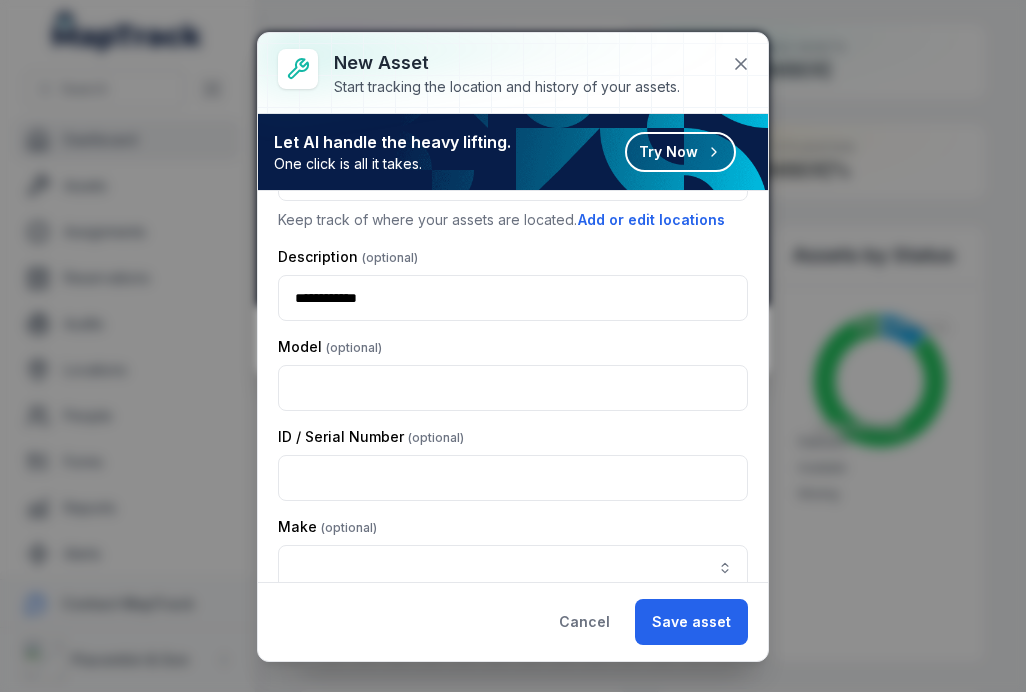 click on "Model" at bounding box center (513, 347) 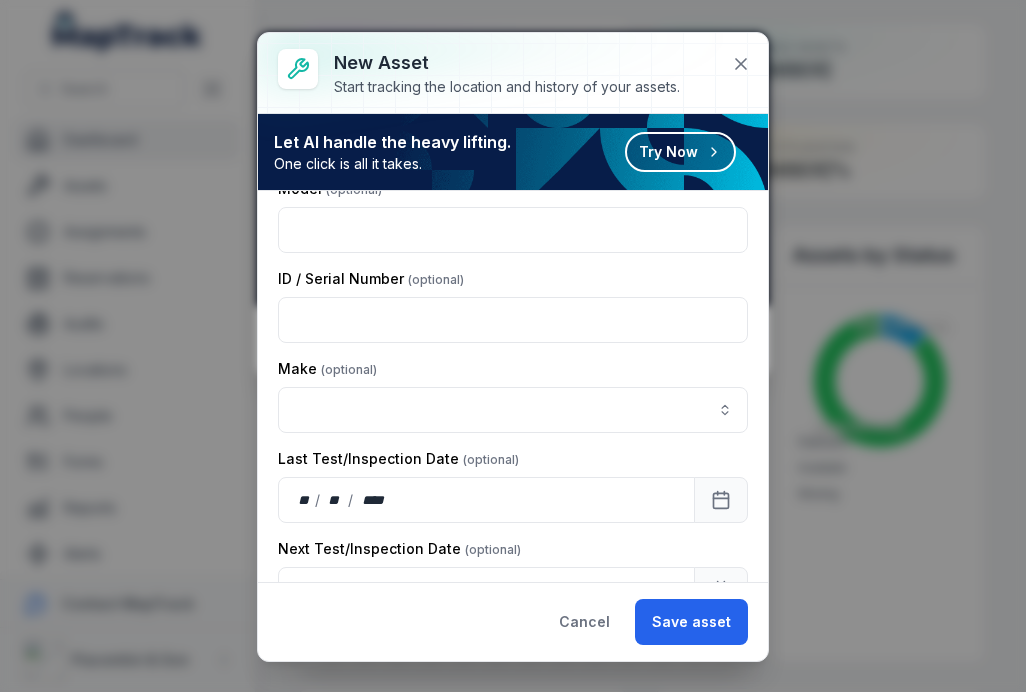 scroll, scrollTop: 371, scrollLeft: 0, axis: vertical 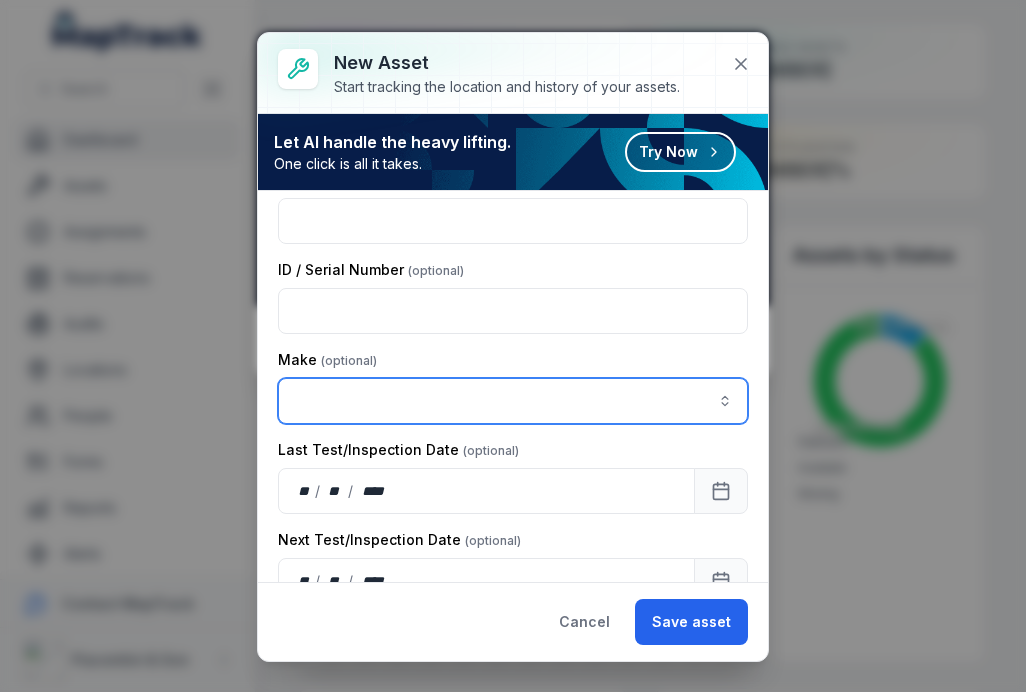 click at bounding box center [513, 401] 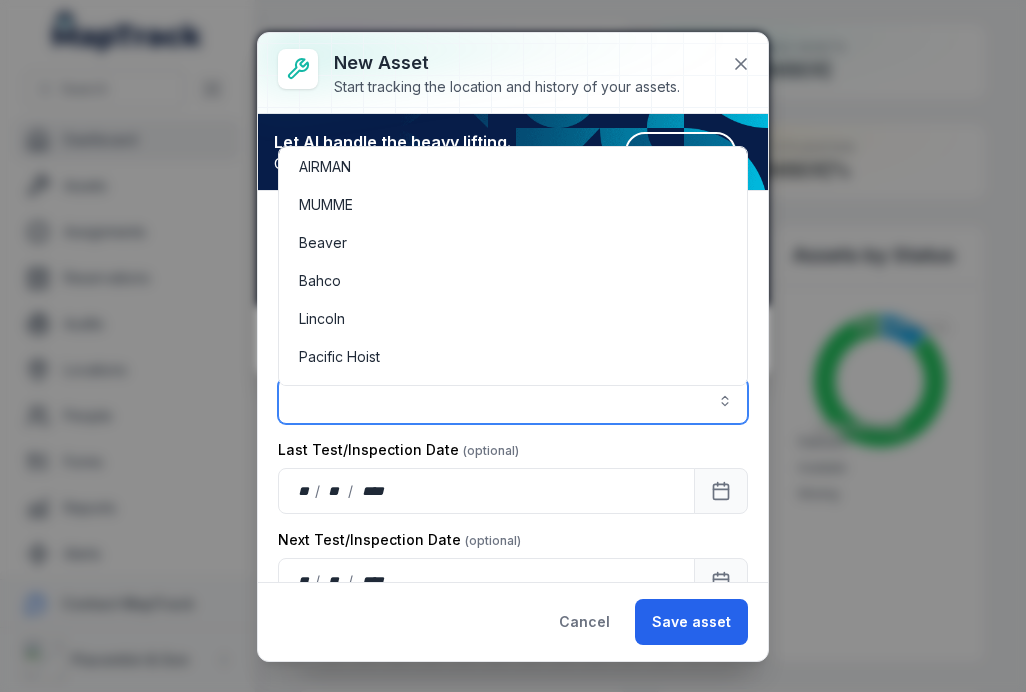 scroll, scrollTop: 157, scrollLeft: 0, axis: vertical 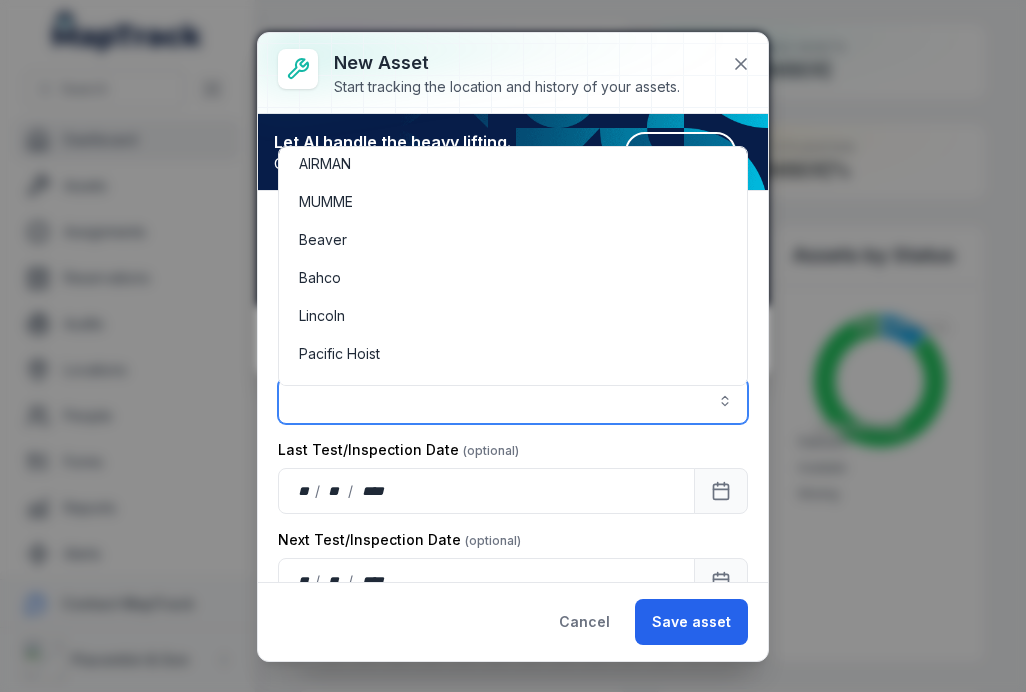 click on "Lincoln" at bounding box center [322, 316] 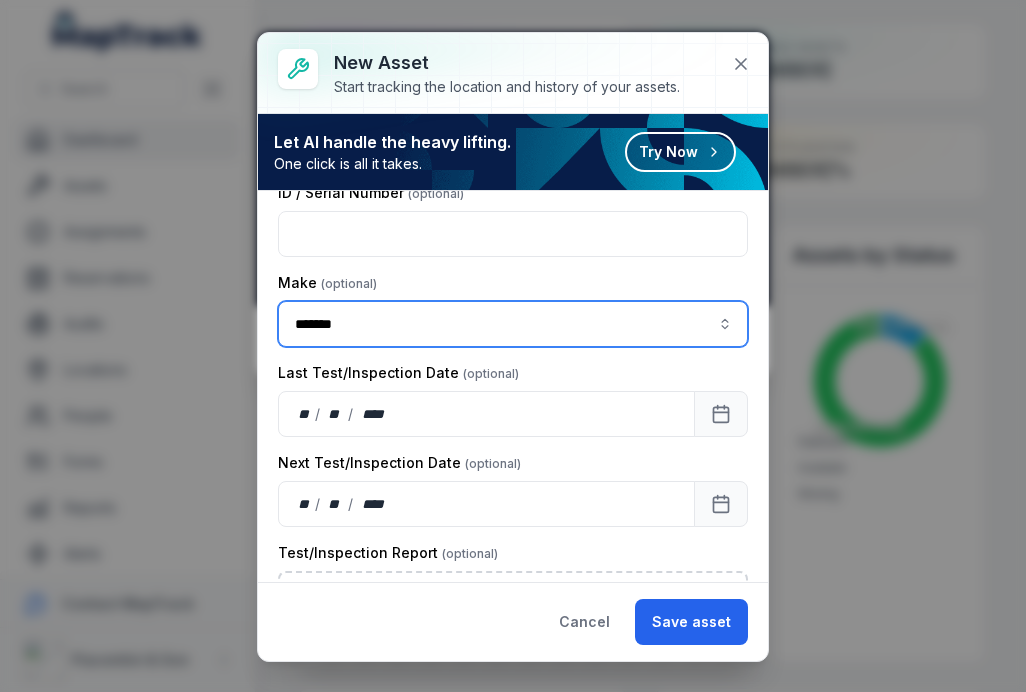 scroll, scrollTop: 464, scrollLeft: 0, axis: vertical 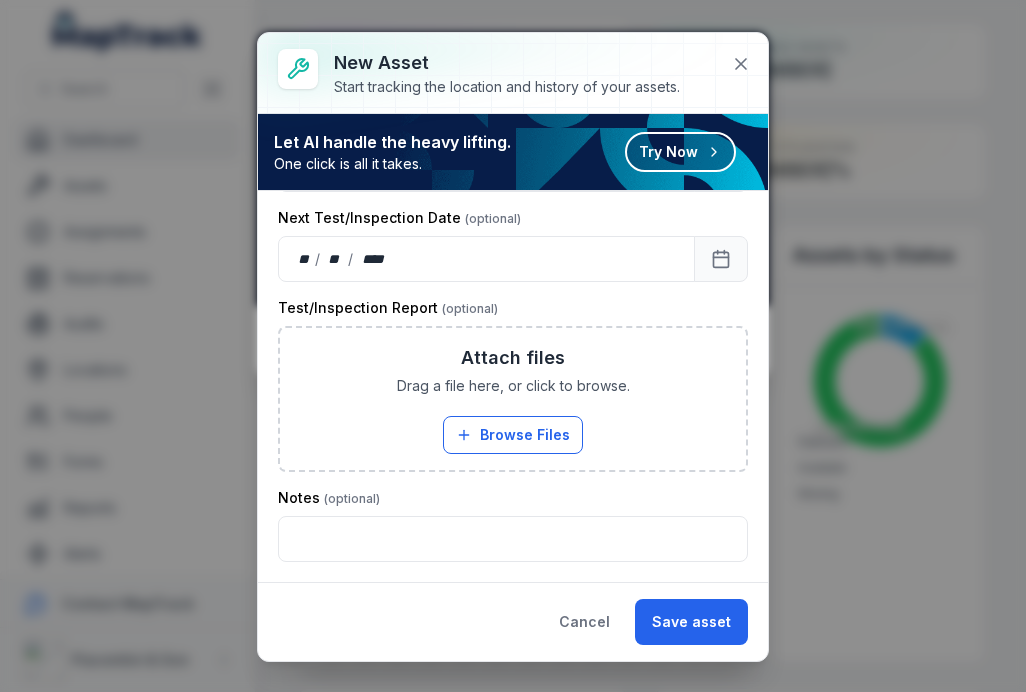 click on "Save asset" at bounding box center (691, 622) 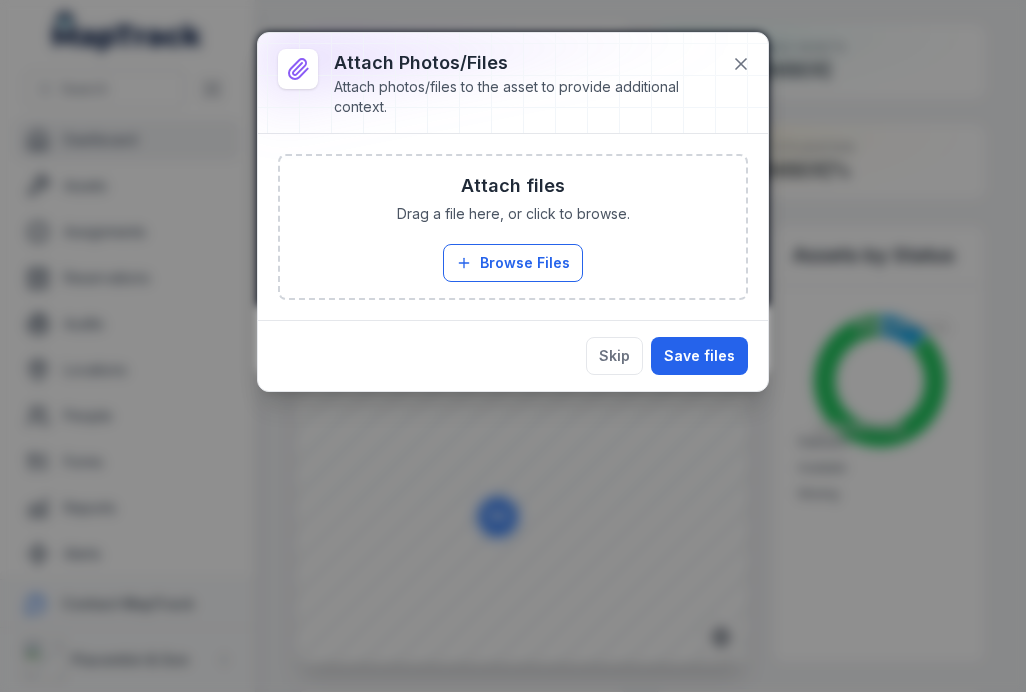 click on "Browse Files" at bounding box center (513, 263) 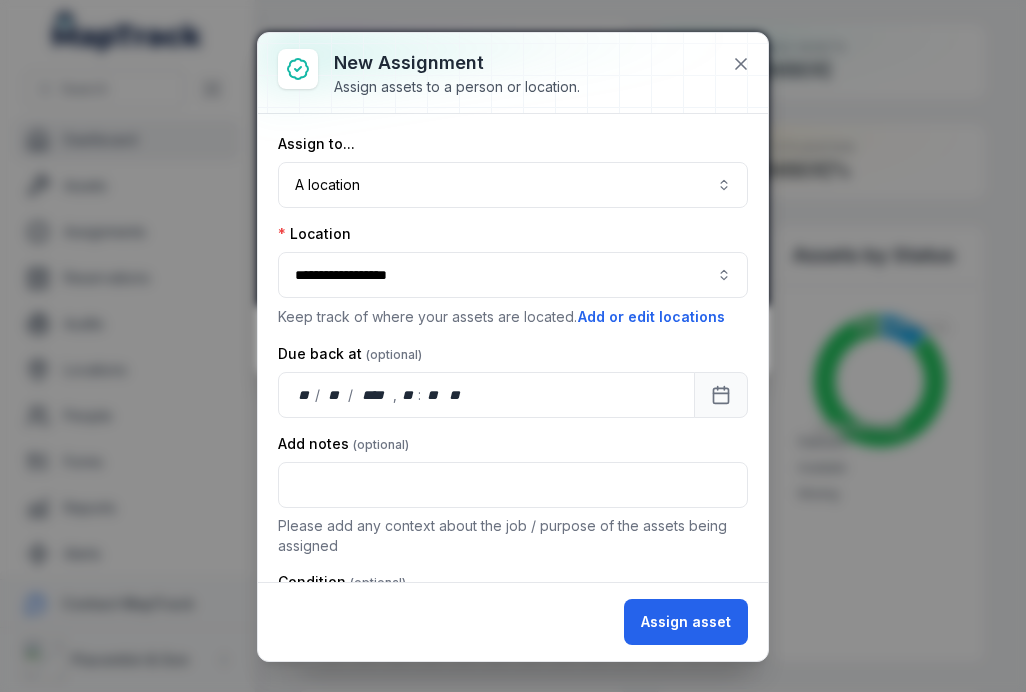 scroll, scrollTop: 0, scrollLeft: 0, axis: both 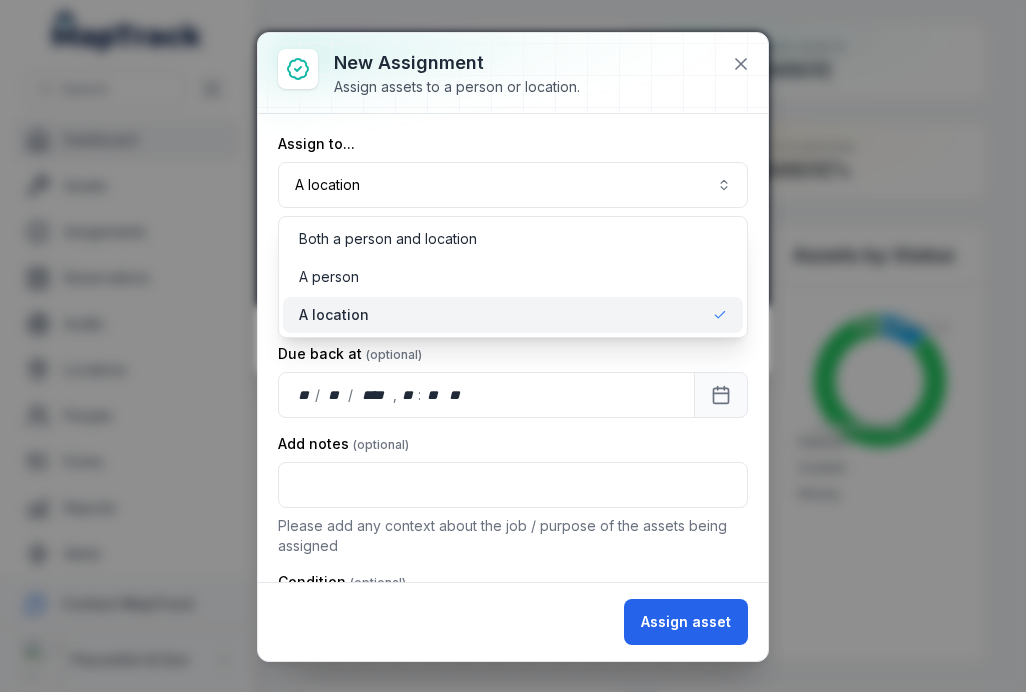 click on "A location ********" at bounding box center [513, 185] 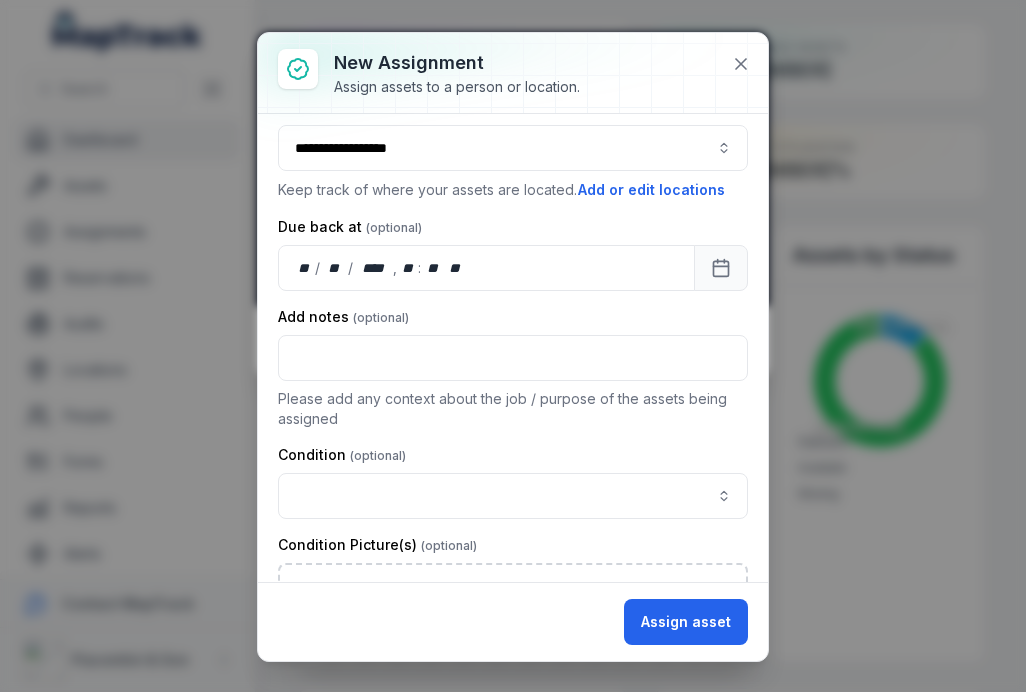 scroll, scrollTop: 128, scrollLeft: 0, axis: vertical 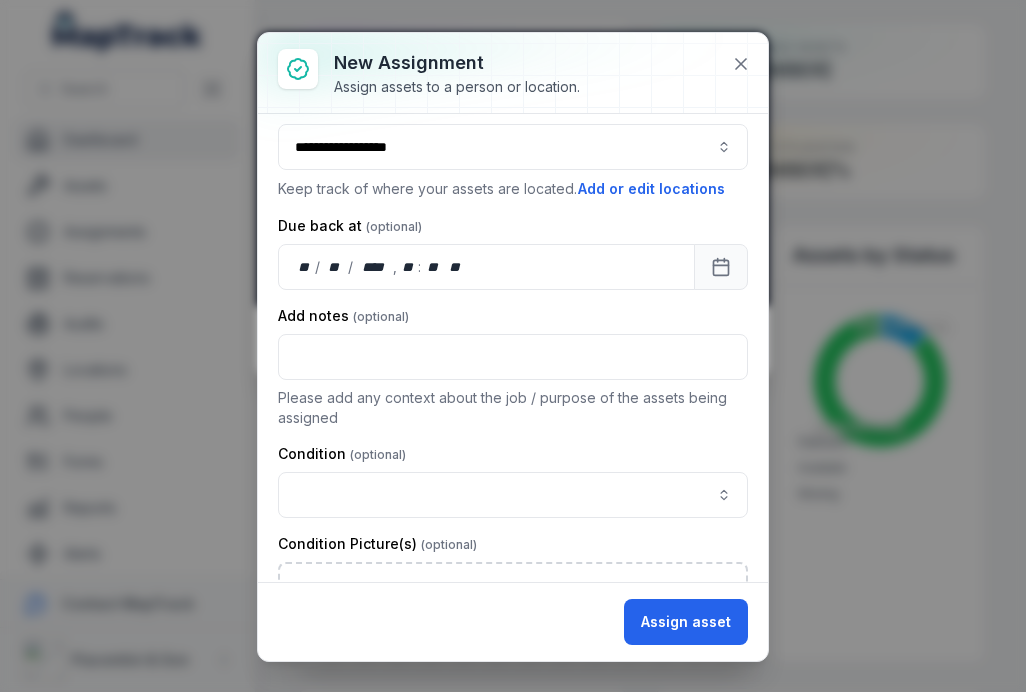 click at bounding box center (513, 495) 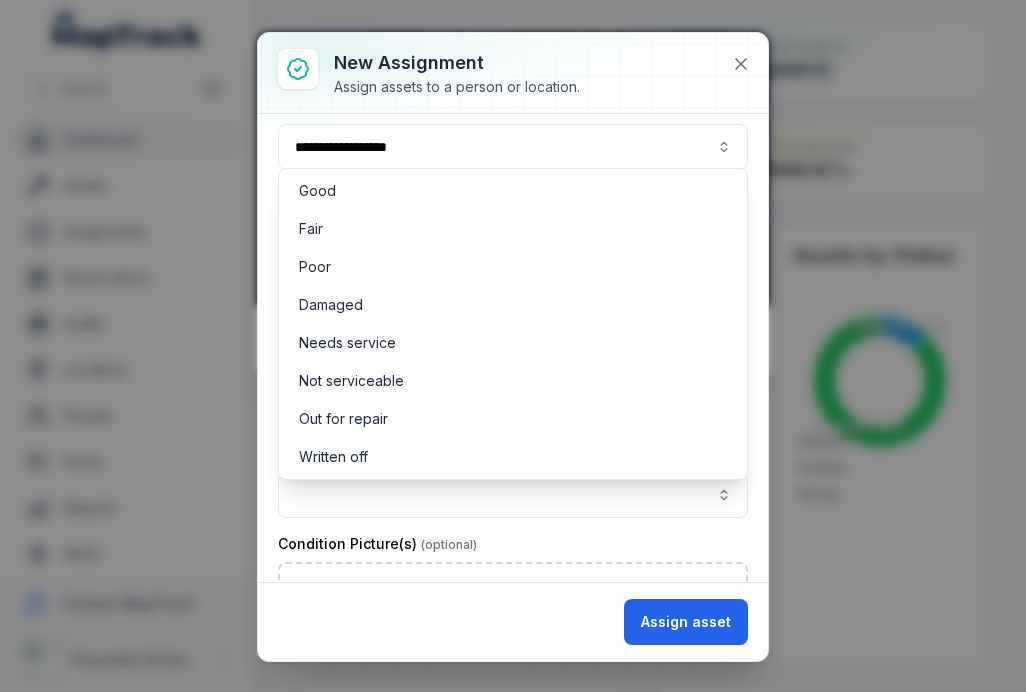 click at bounding box center [513, 495] 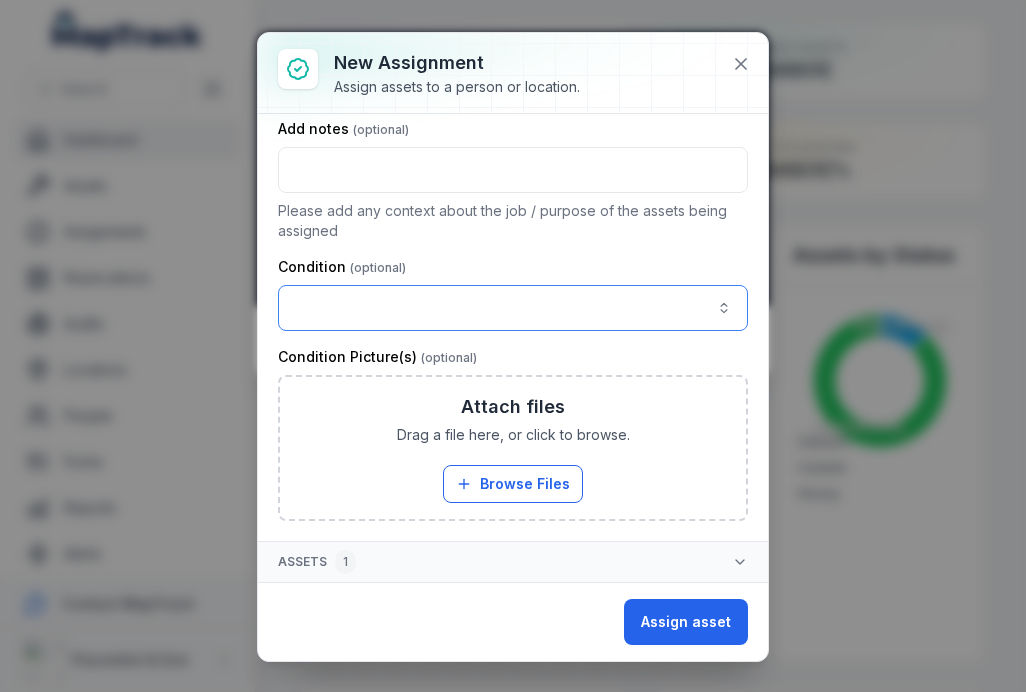 scroll, scrollTop: 315, scrollLeft: 20, axis: both 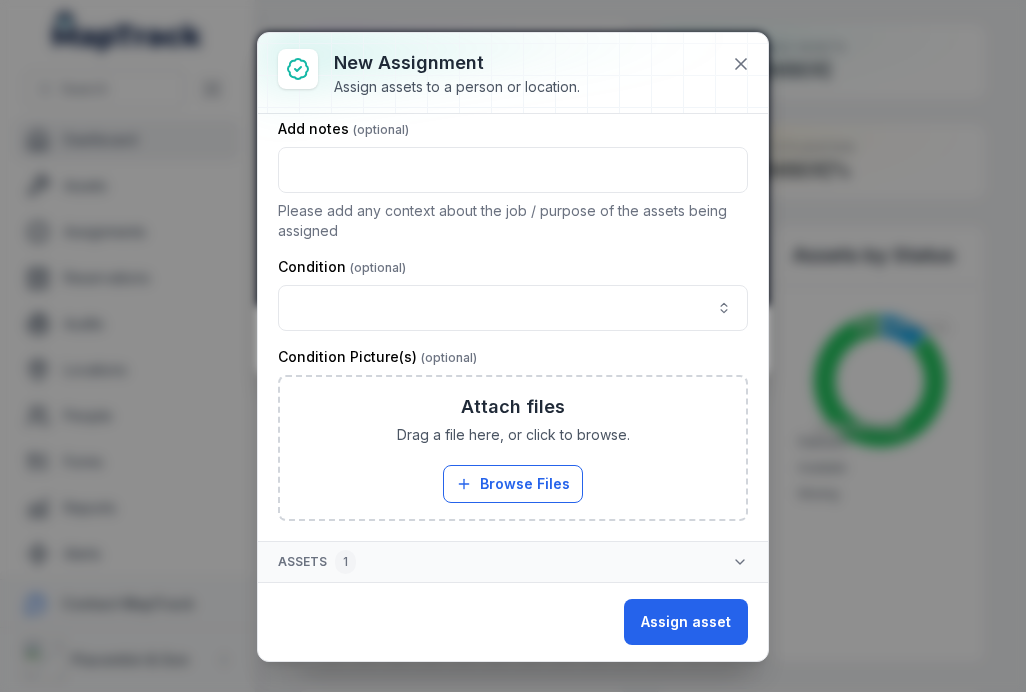 click at bounding box center [513, 308] 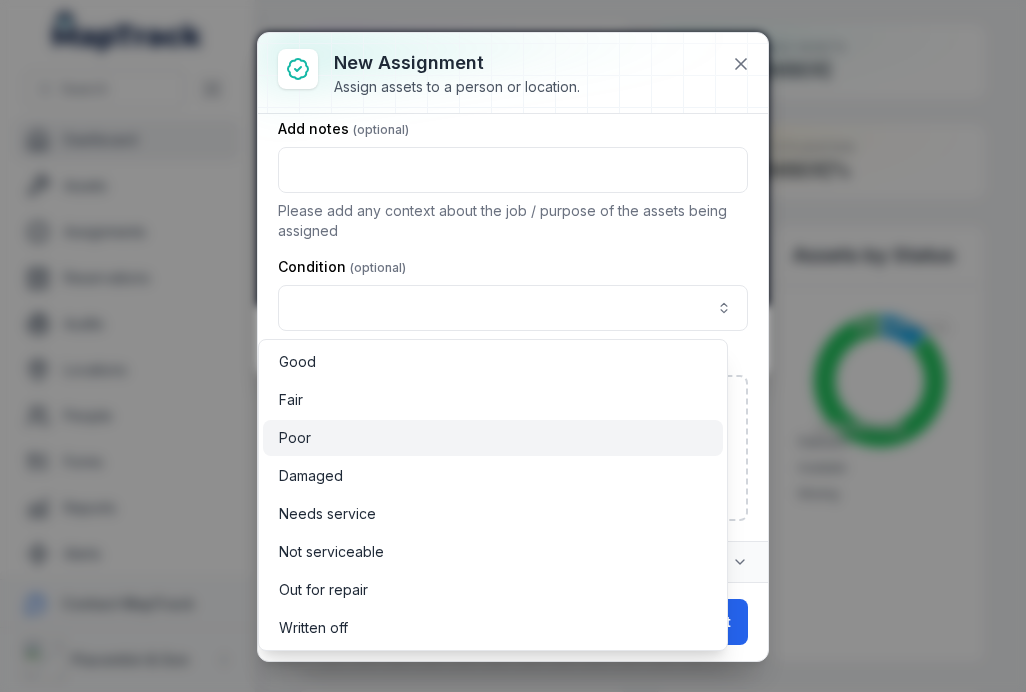 click on "Poor" at bounding box center [493, 438] 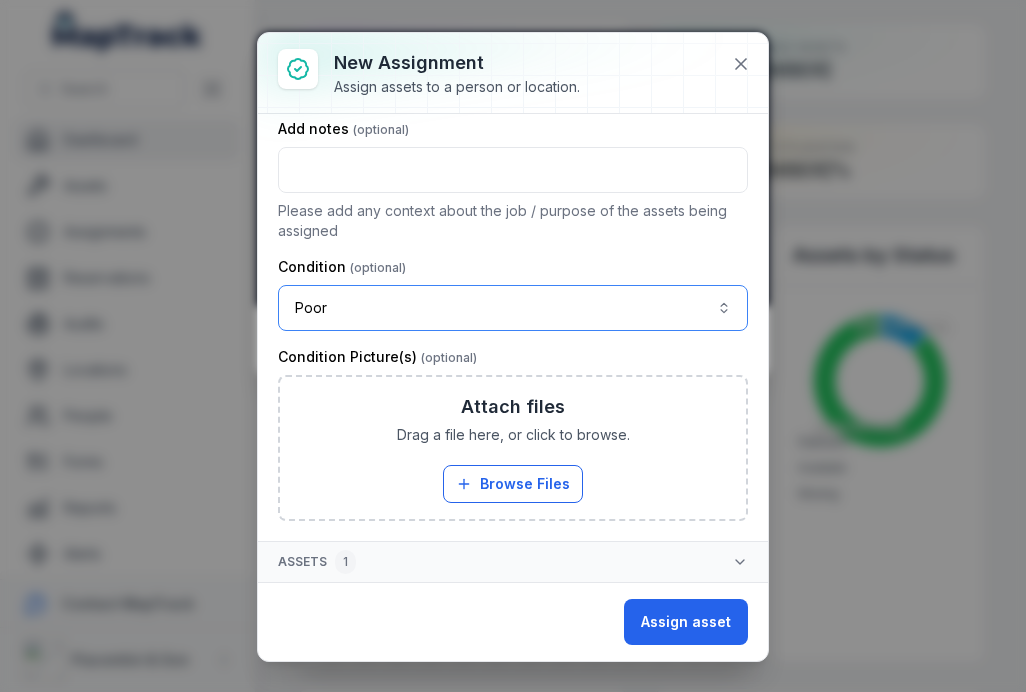 scroll, scrollTop: 315, scrollLeft: 0, axis: vertical 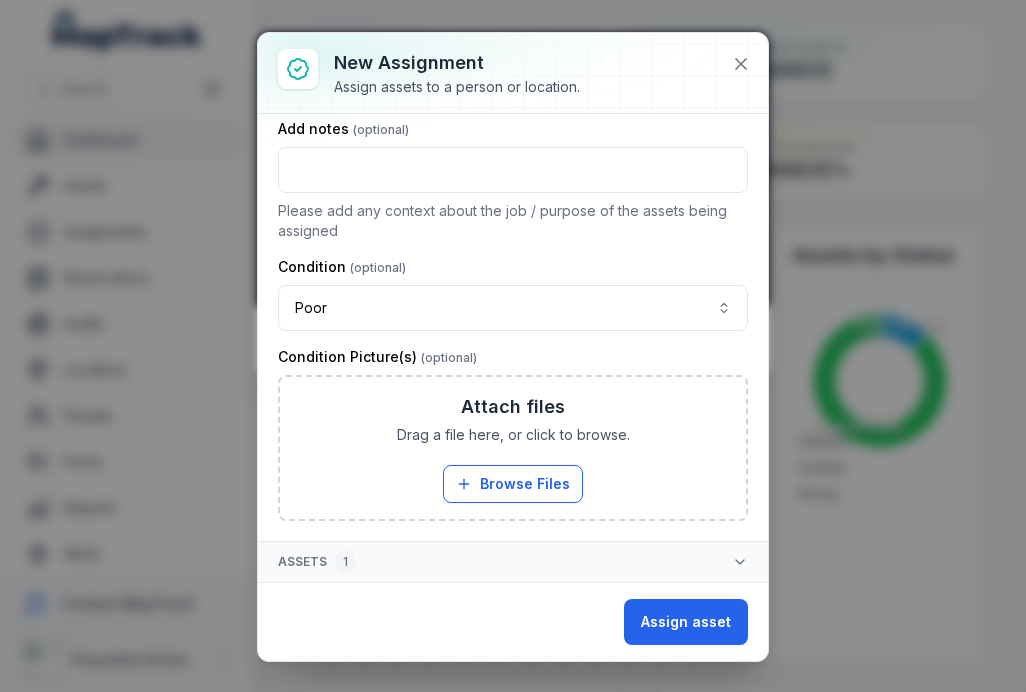 click on "Assign asset" at bounding box center [686, 622] 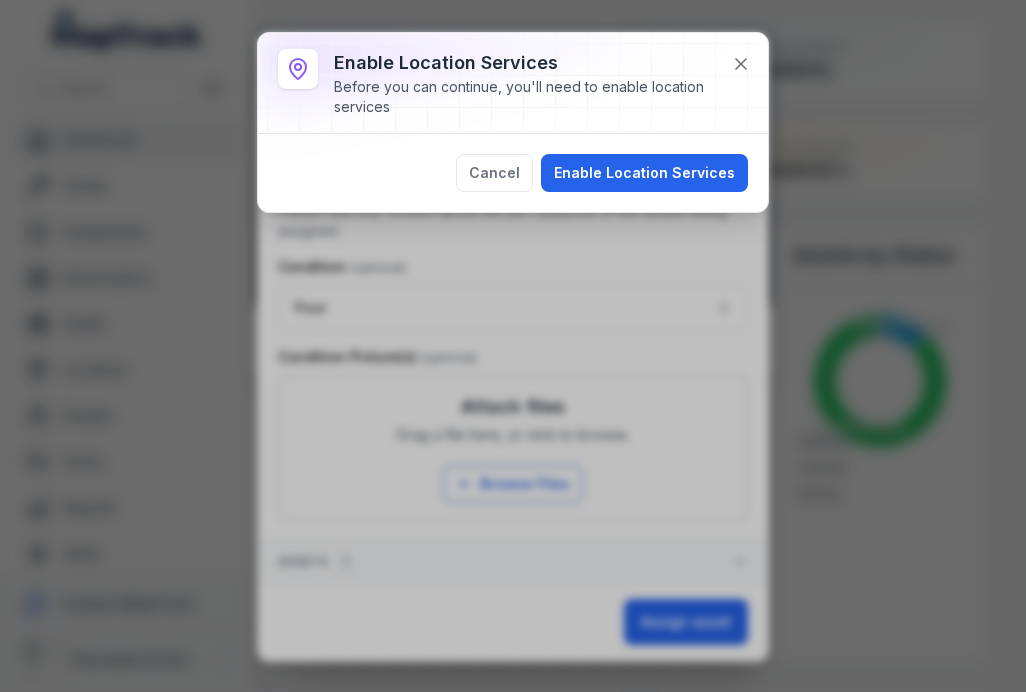 click on "Enable Location Services" at bounding box center [644, 173] 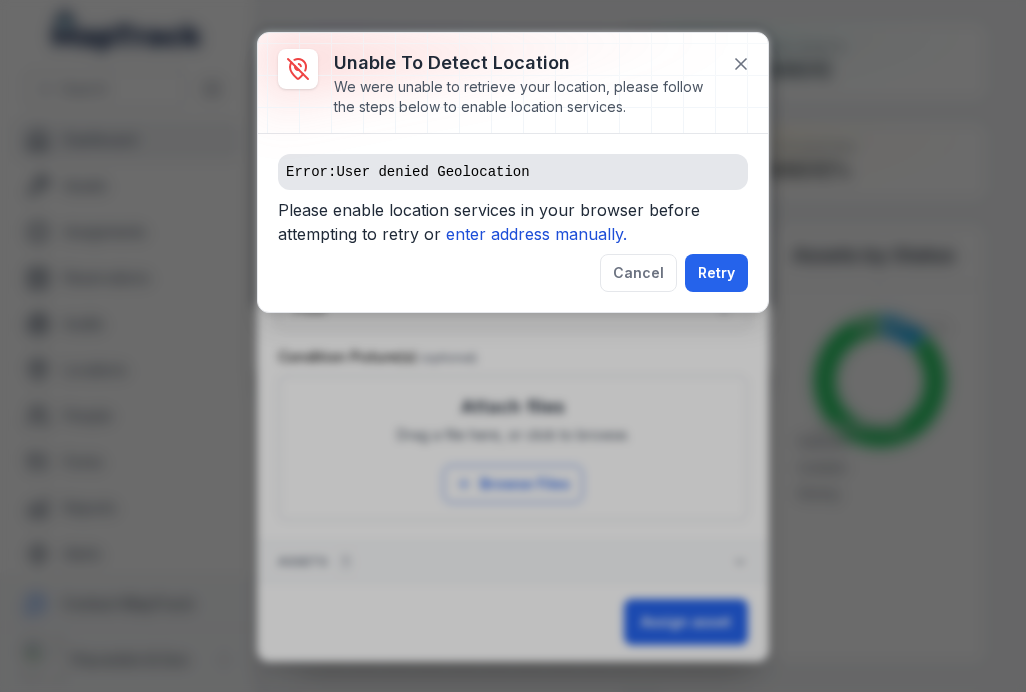 click on "enter address manually." at bounding box center [536, 234] 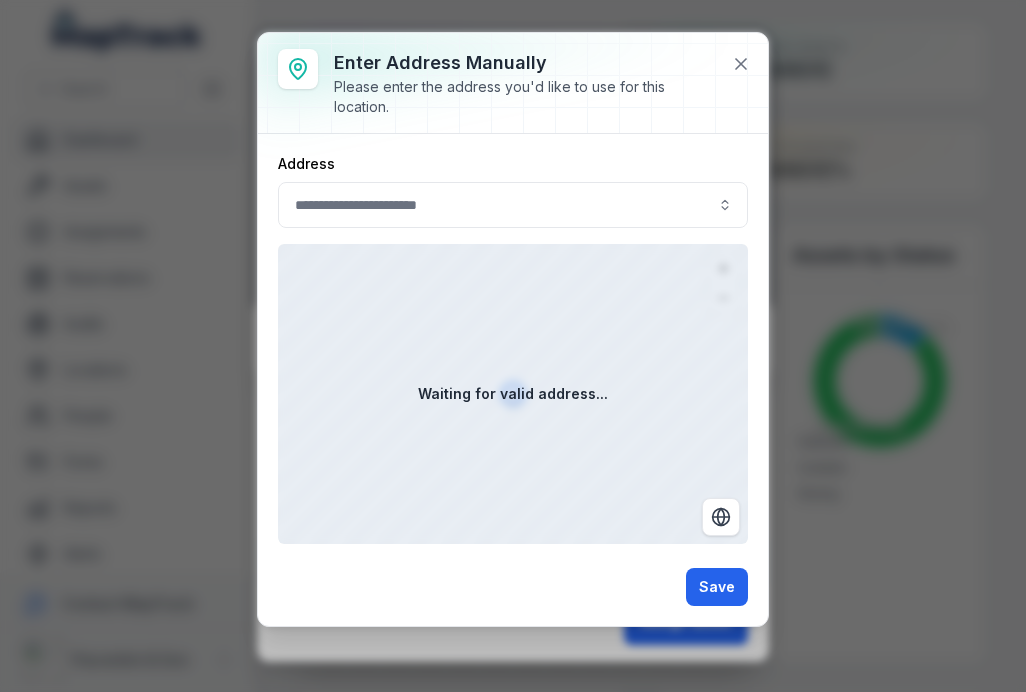 click 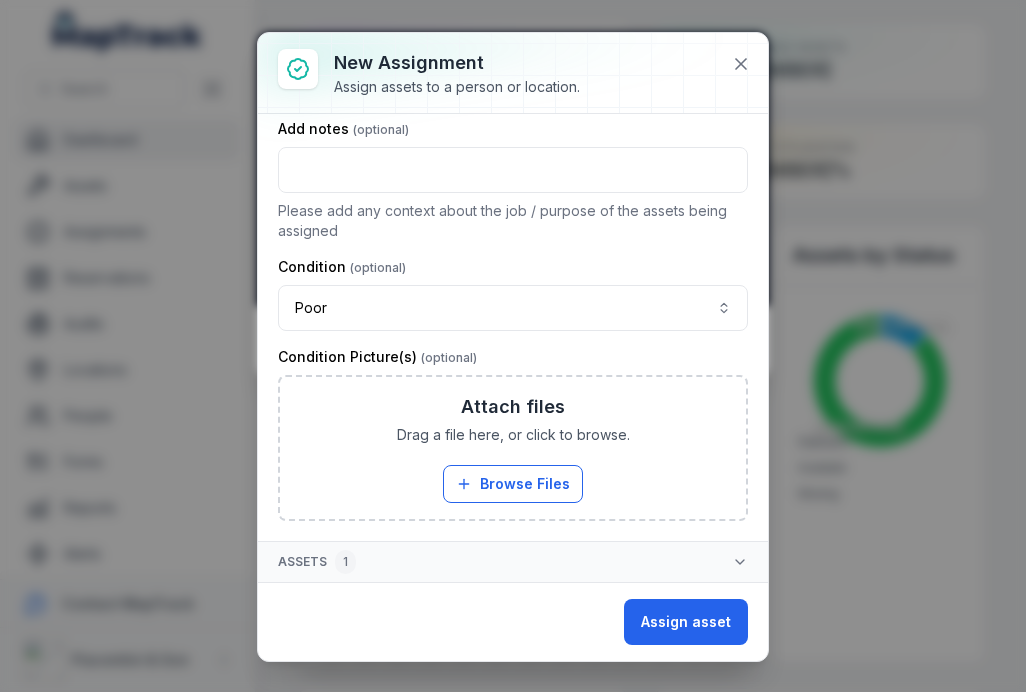 click on "Assign asset" at bounding box center [686, 622] 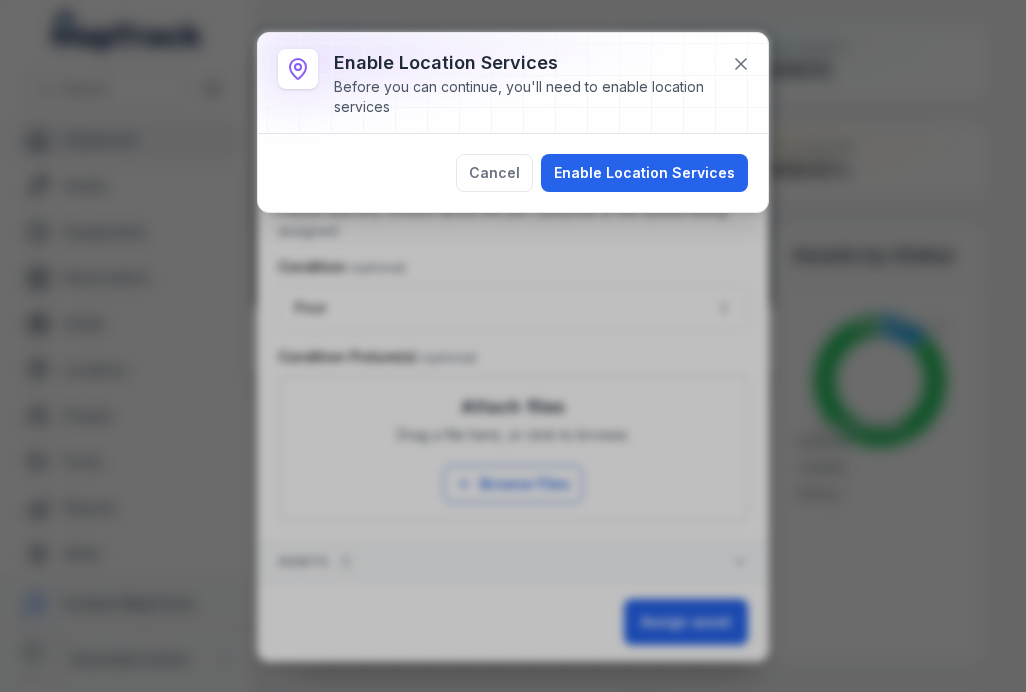 click on "Enable Location Services" at bounding box center (644, 173) 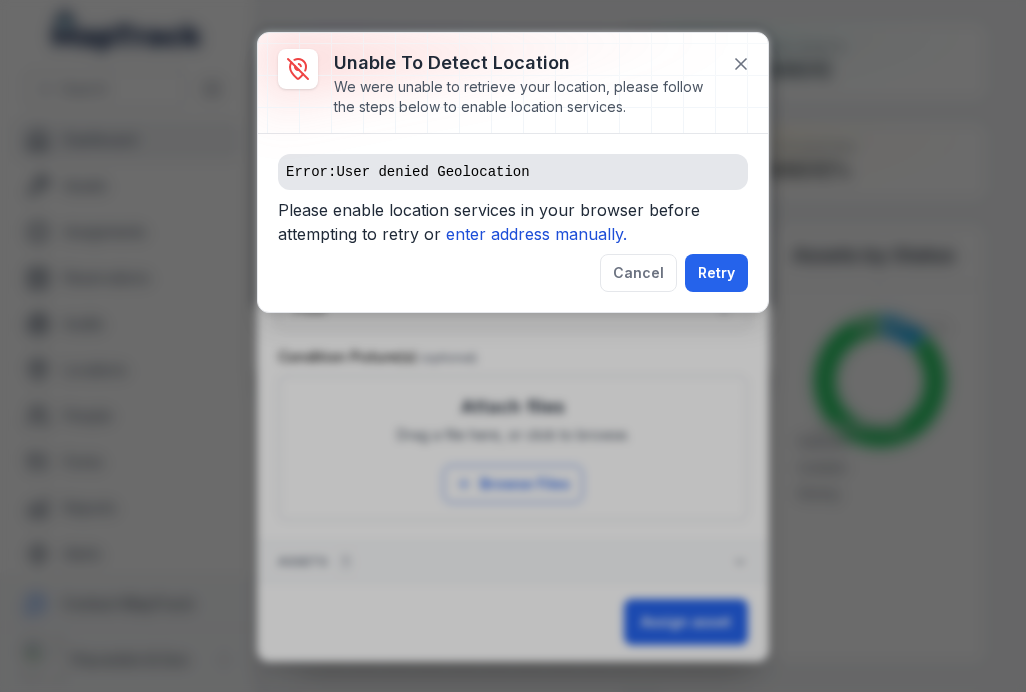 click on "enter address manually." at bounding box center (536, 234) 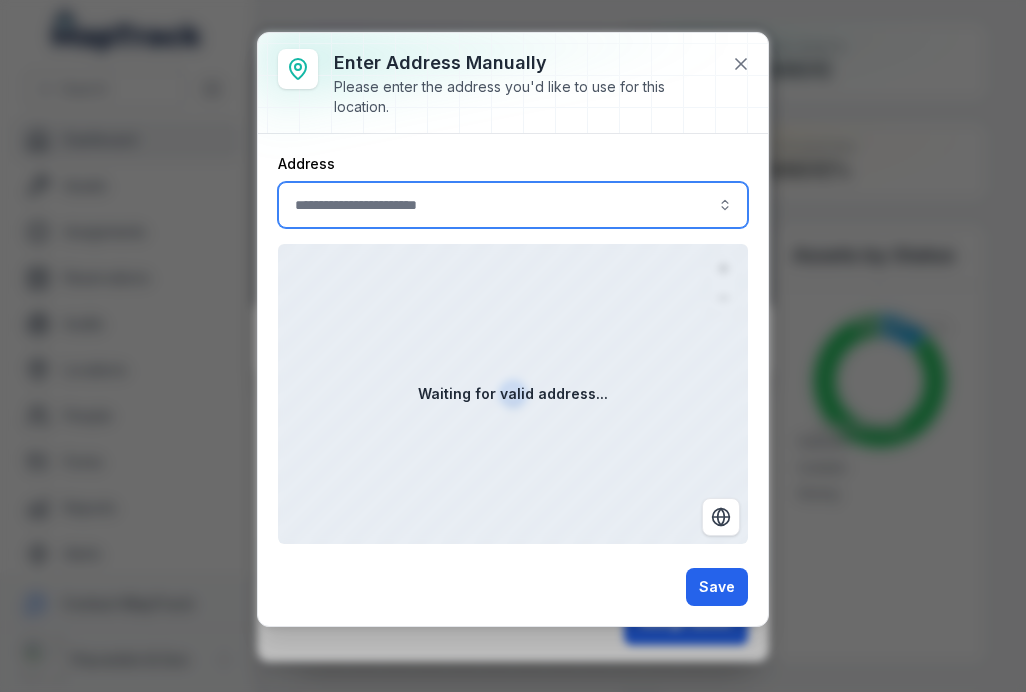 click at bounding box center (513, 205) 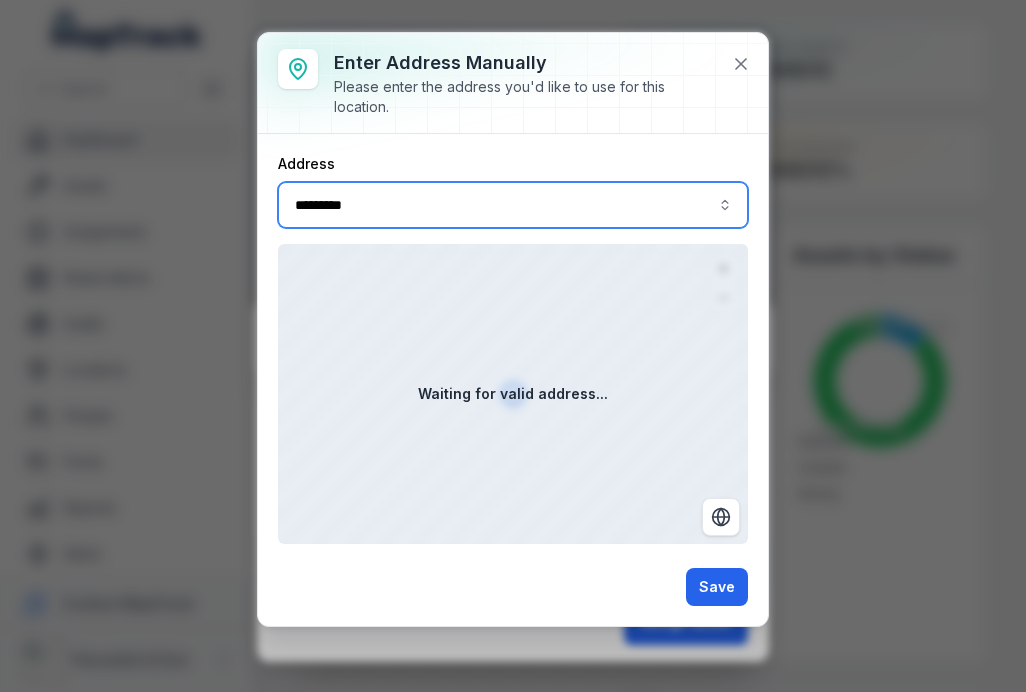 type on "**********" 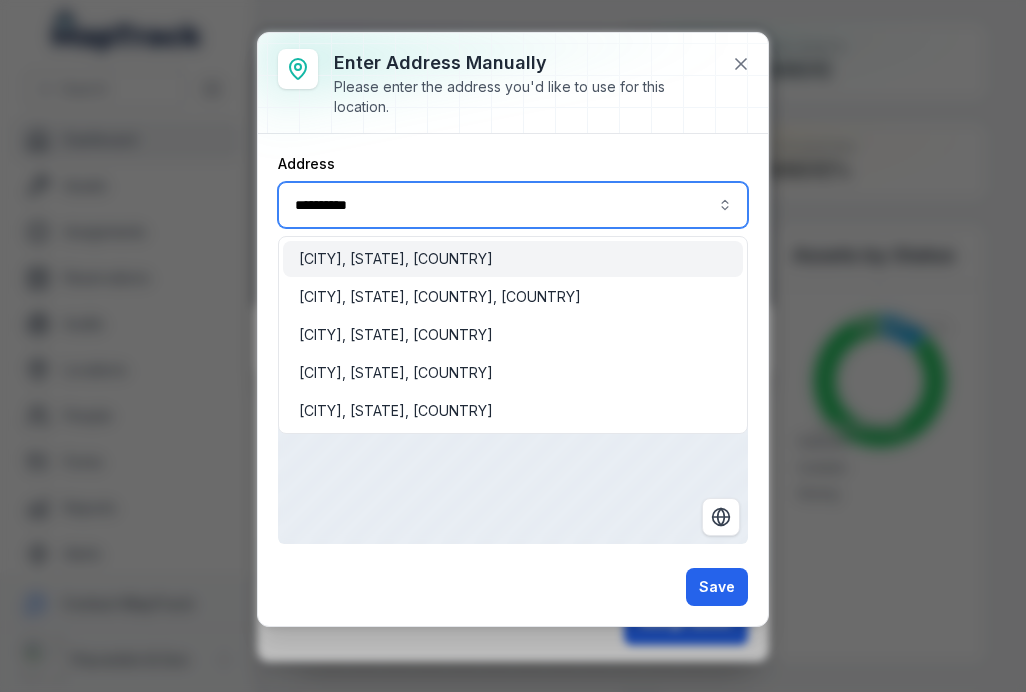 click on "[CITY], [STATE], [COUNTRY], [COUNTRY]" at bounding box center (440, 297) 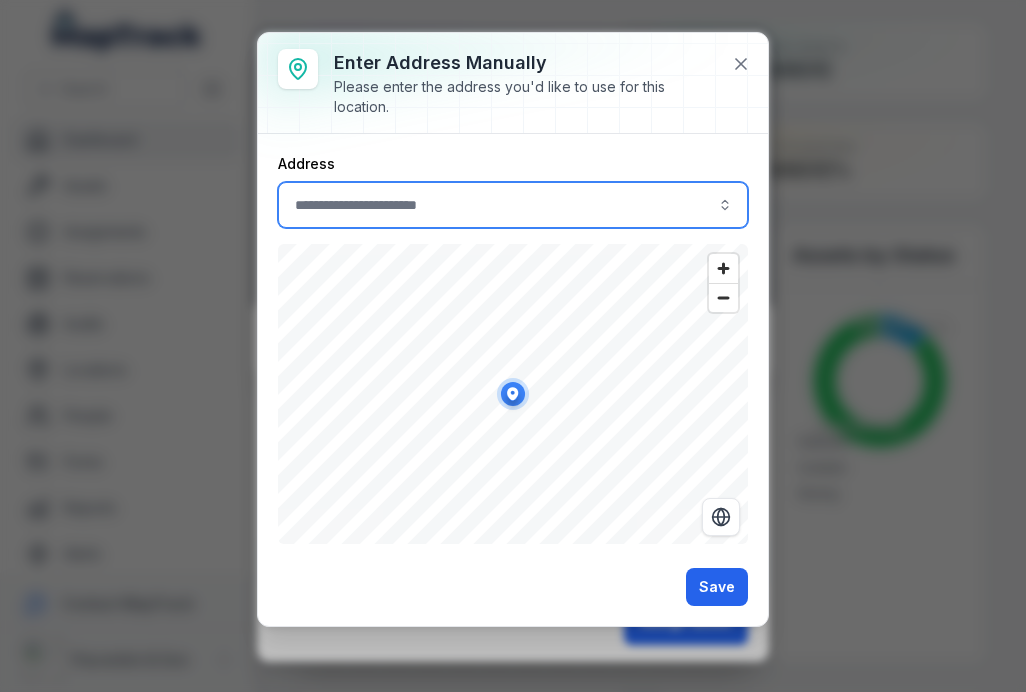click at bounding box center [513, 205] 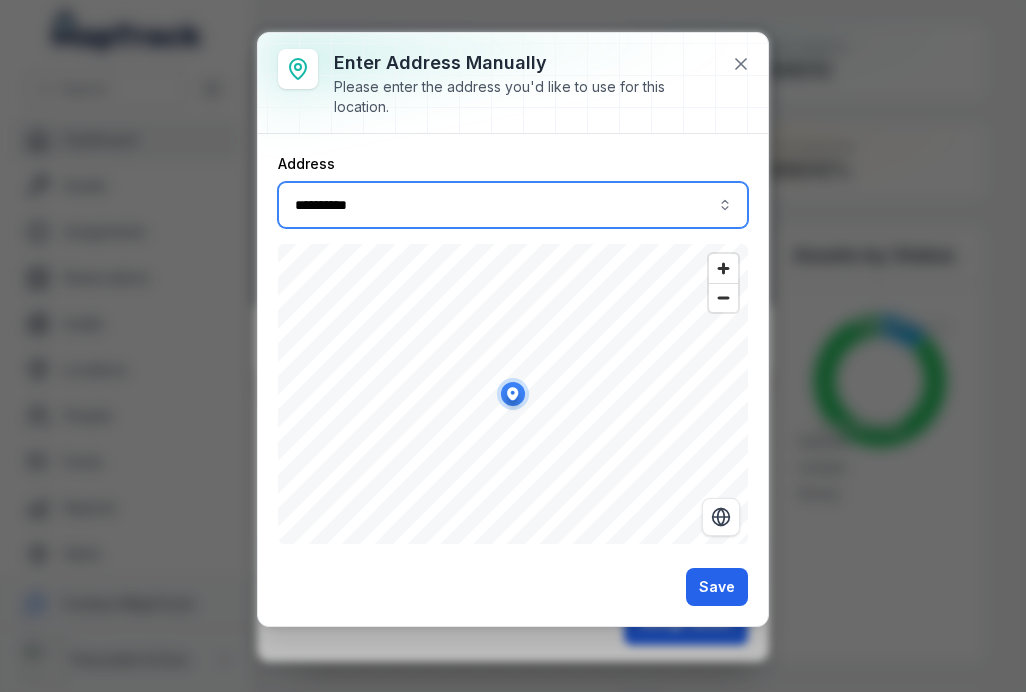 type on "**********" 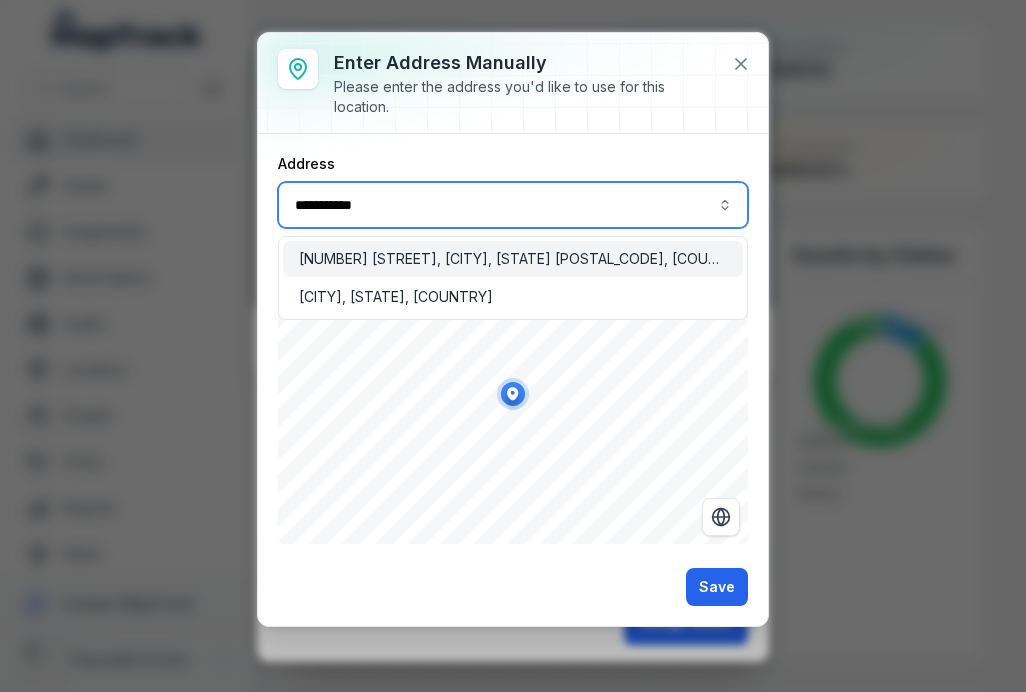 click on "[NUMBER] [STREET], [CITY], [STATE] [POSTAL_CODE], [COUNTRY]" at bounding box center [513, 259] 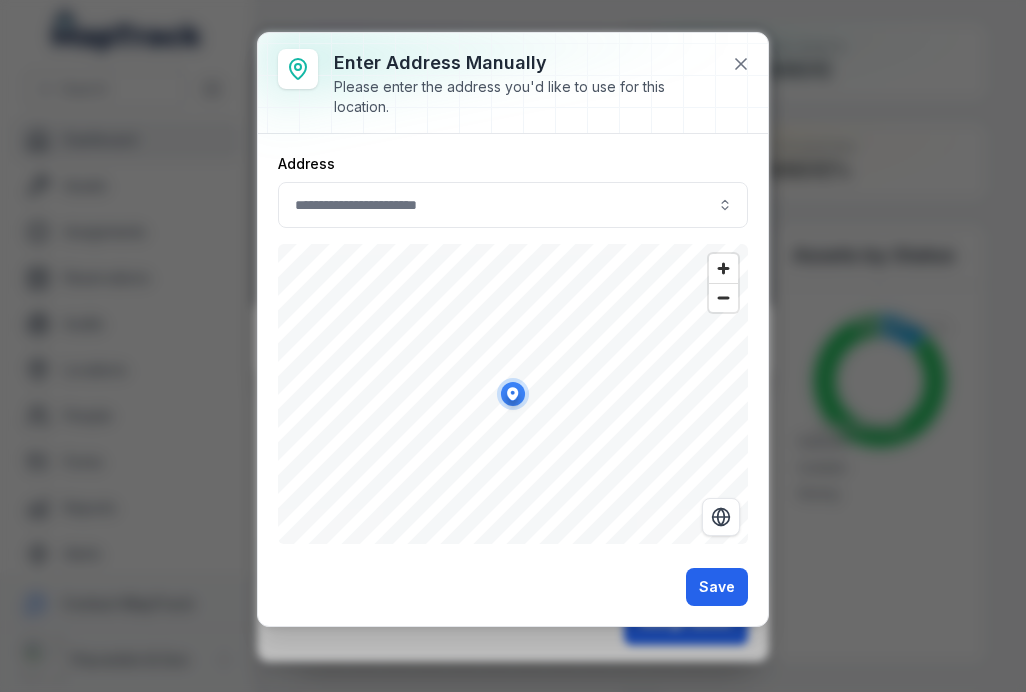 click on "Save" at bounding box center [717, 587] 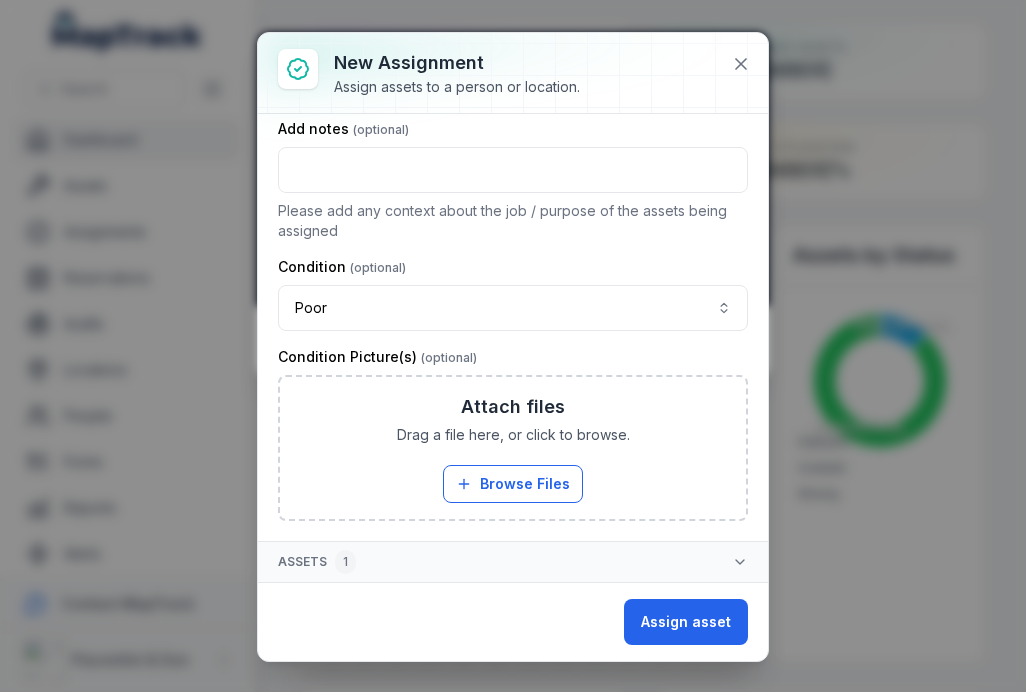 click on "Assign asset" at bounding box center [686, 622] 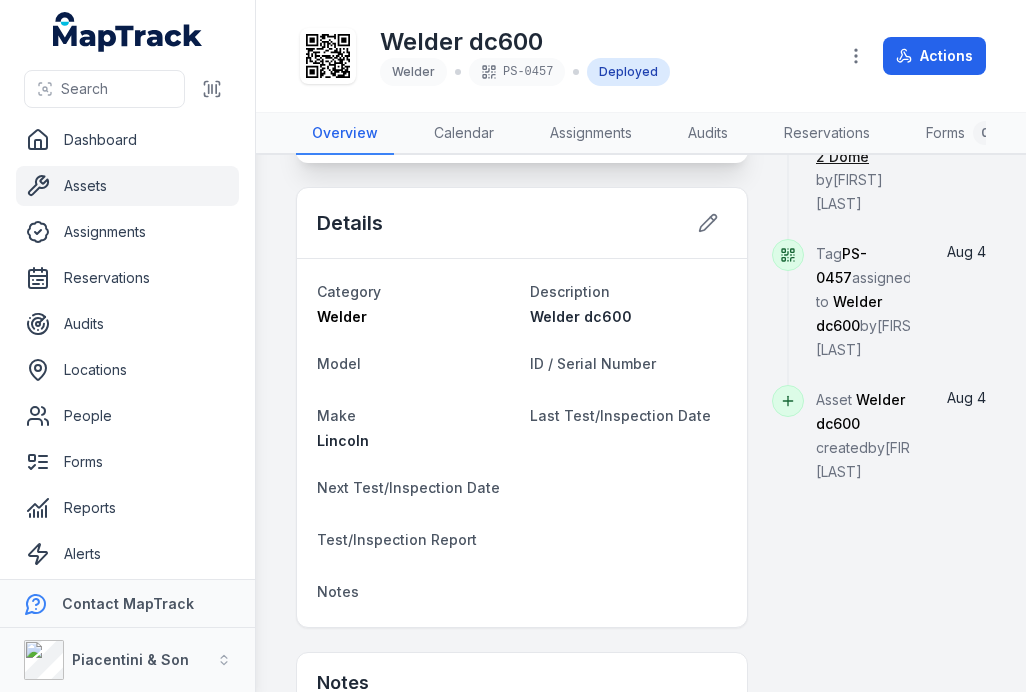 scroll, scrollTop: 574, scrollLeft: 0, axis: vertical 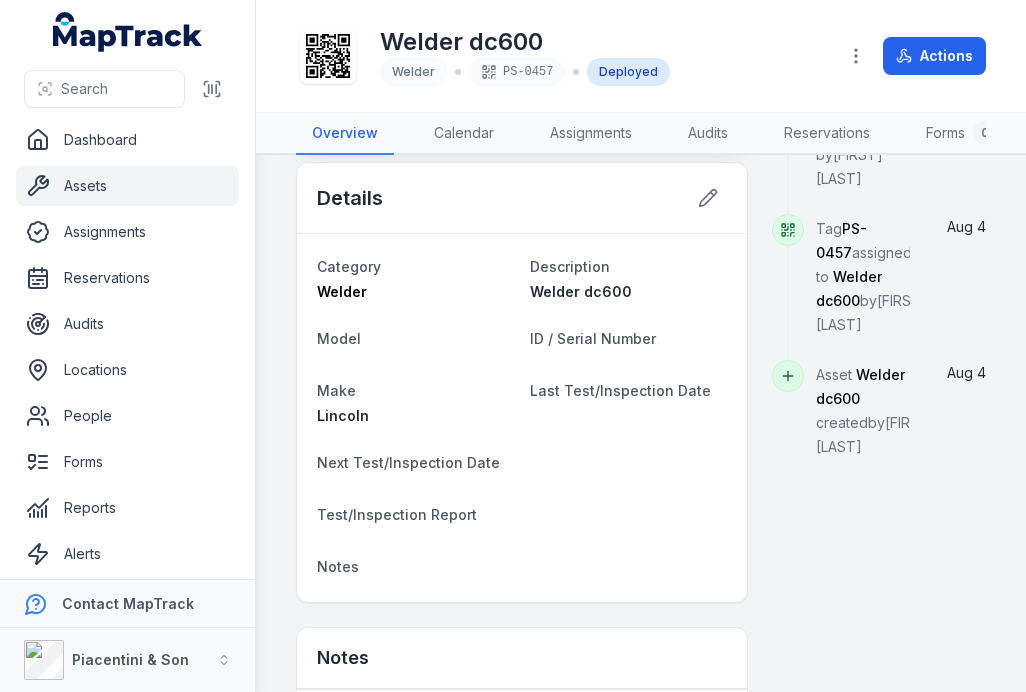 click 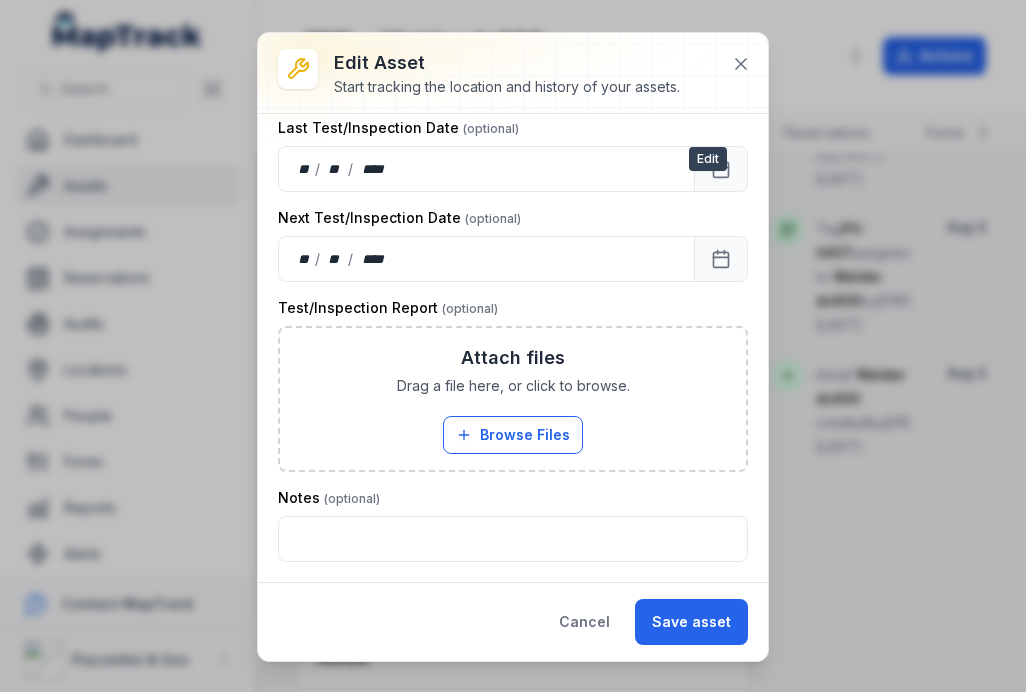 scroll, scrollTop: 496, scrollLeft: 0, axis: vertical 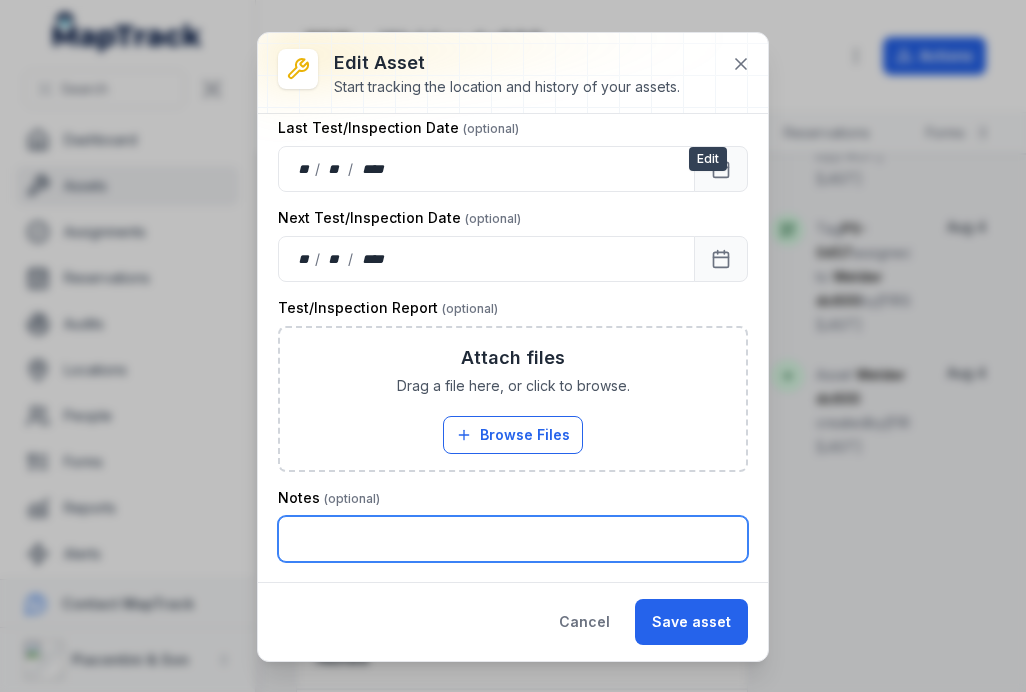 click at bounding box center (513, 539) 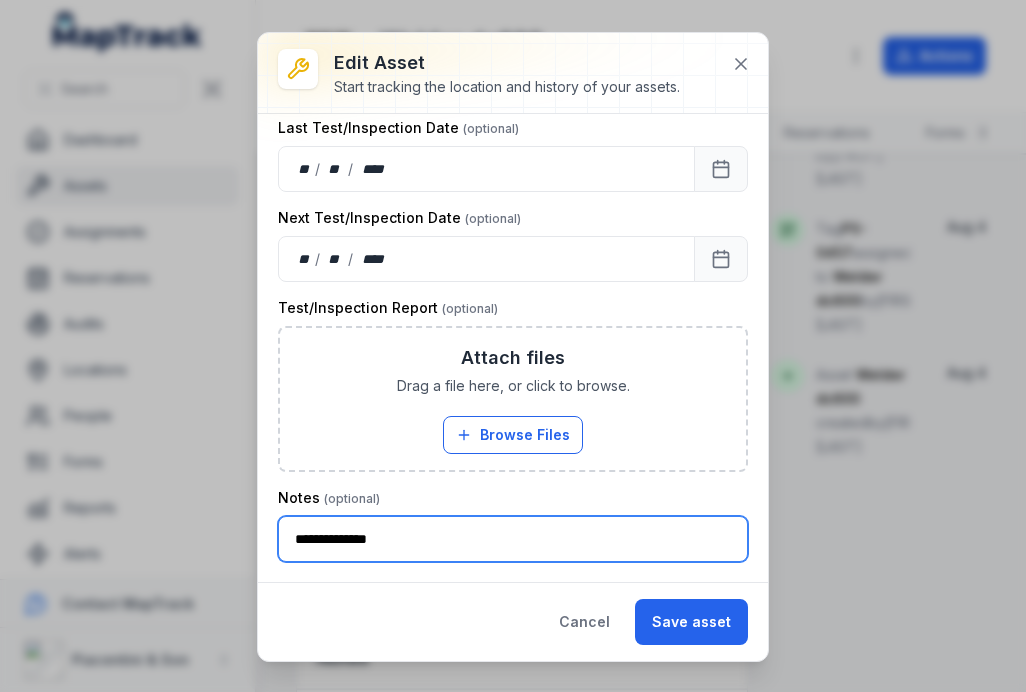 type on "**********" 